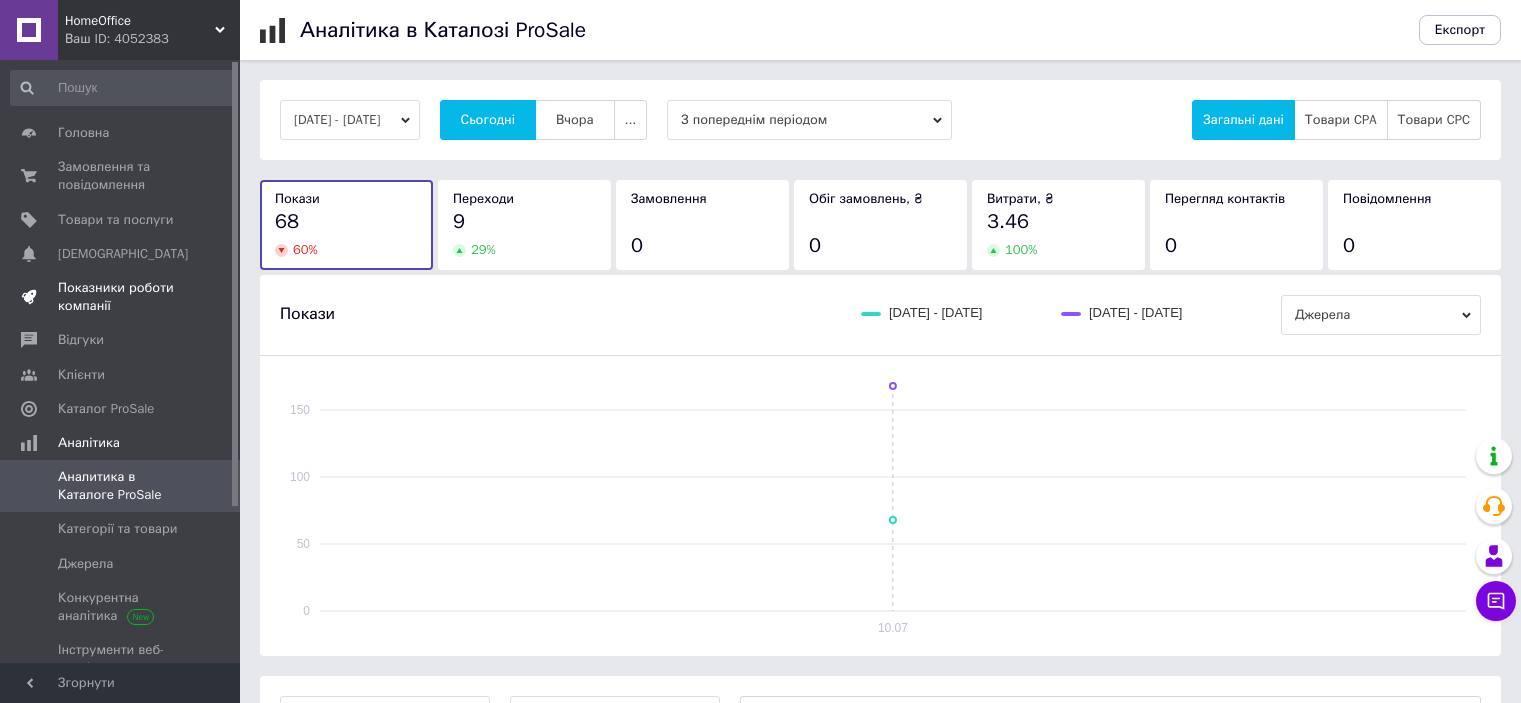 scroll, scrollTop: 0, scrollLeft: 0, axis: both 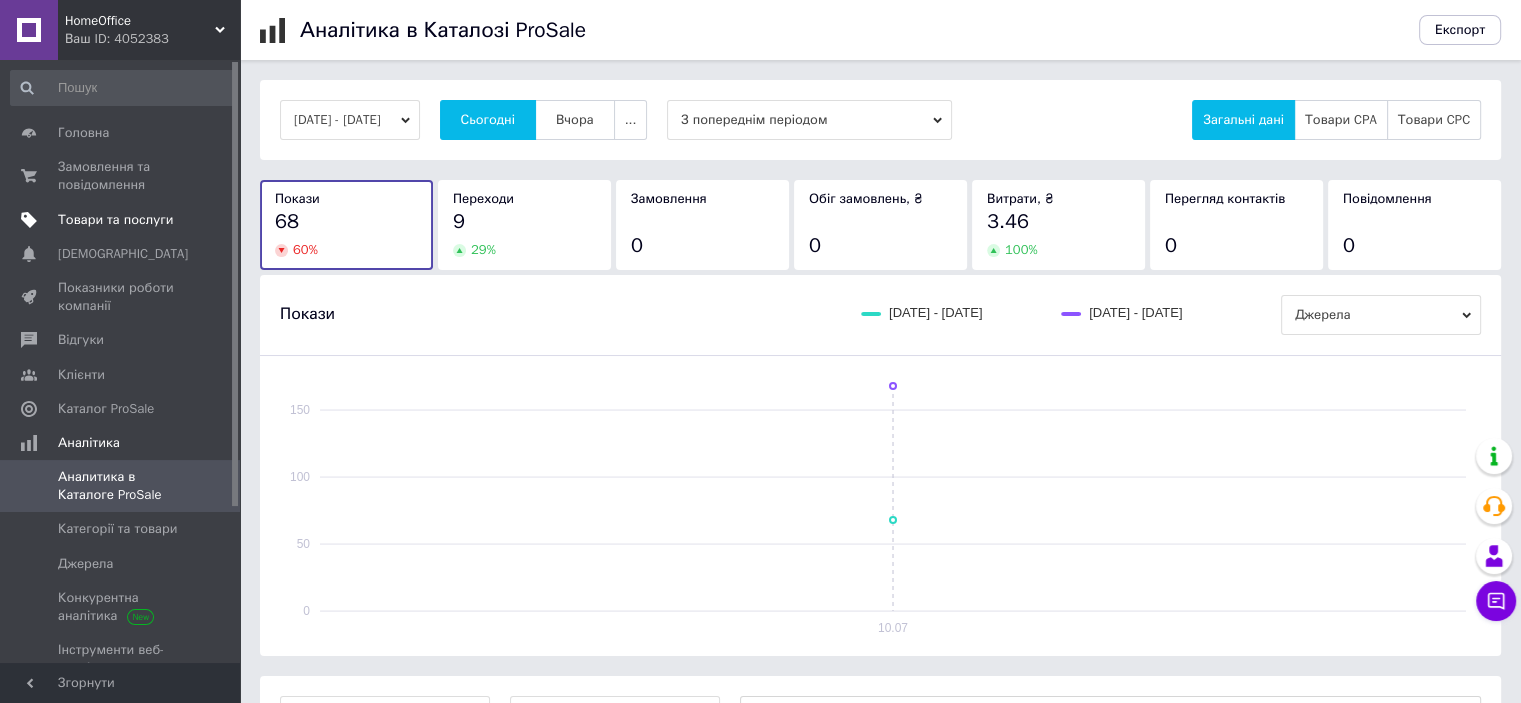 click on "Товари та послуги" at bounding box center [115, 220] 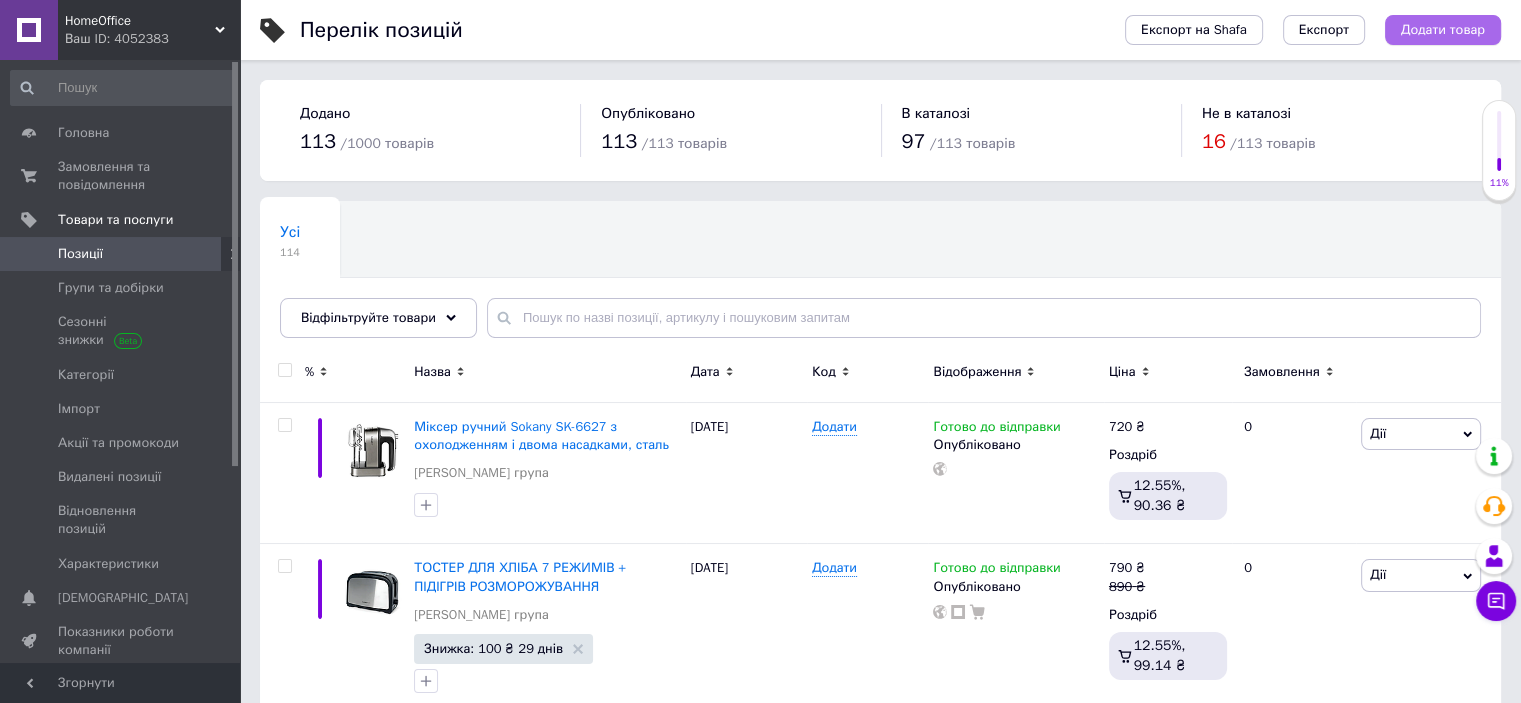 click on "Додати товар" at bounding box center [1443, 30] 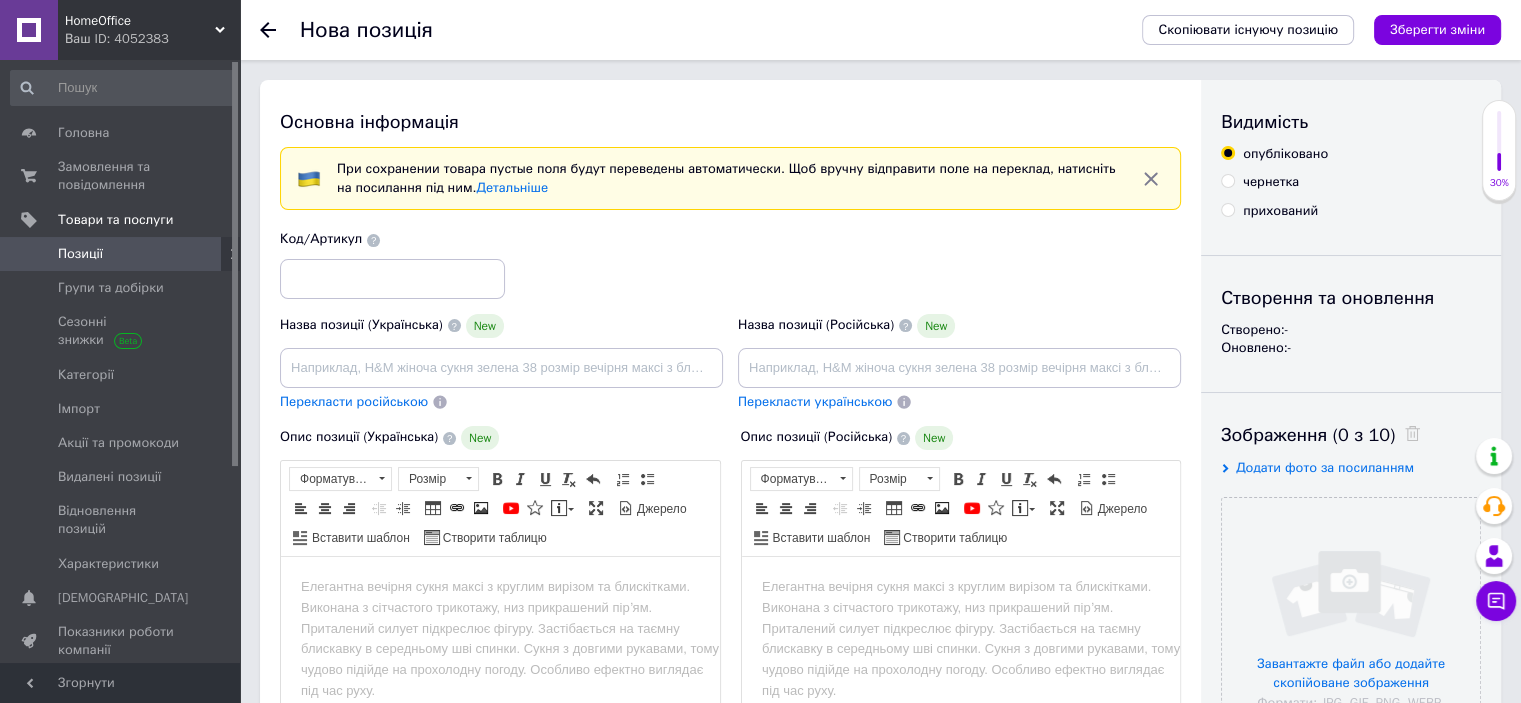 scroll, scrollTop: 0, scrollLeft: 0, axis: both 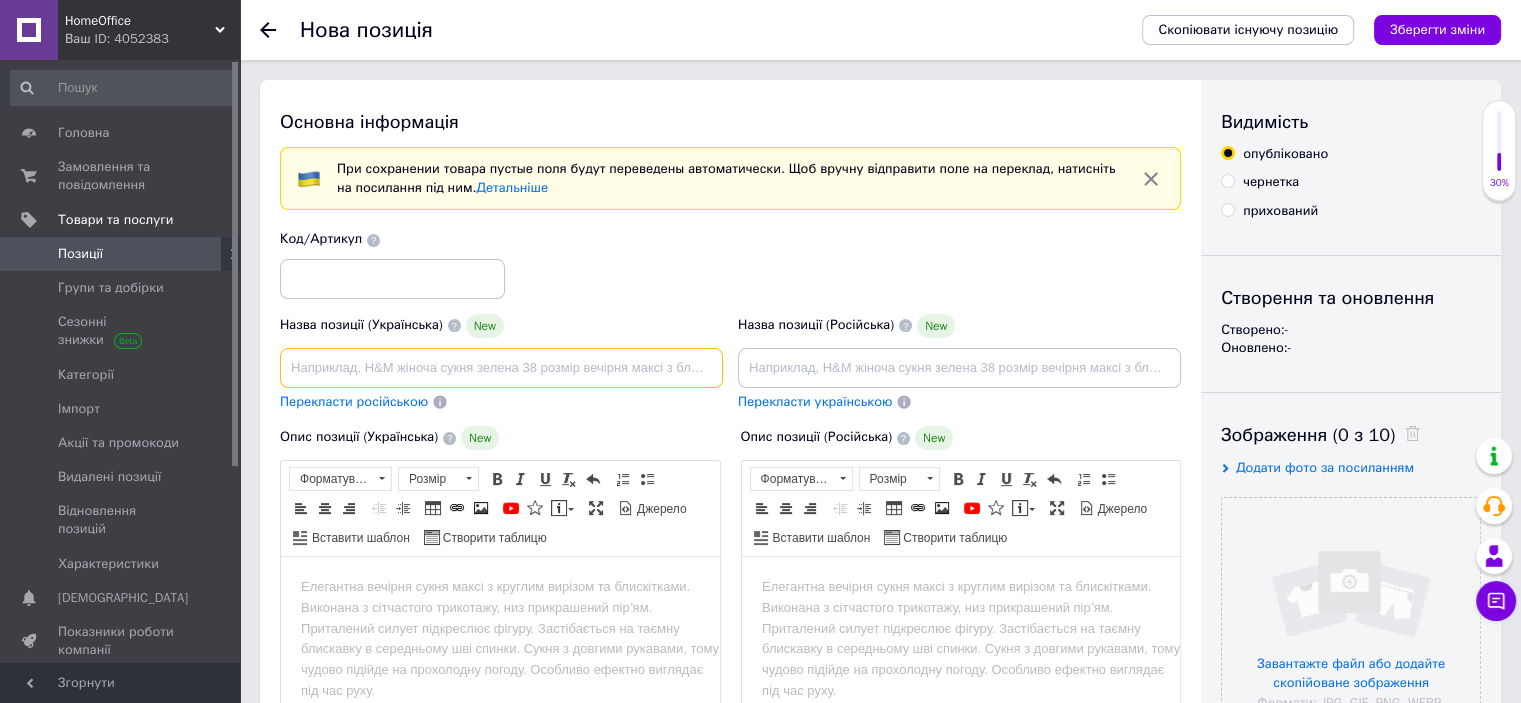 click at bounding box center (501, 368) 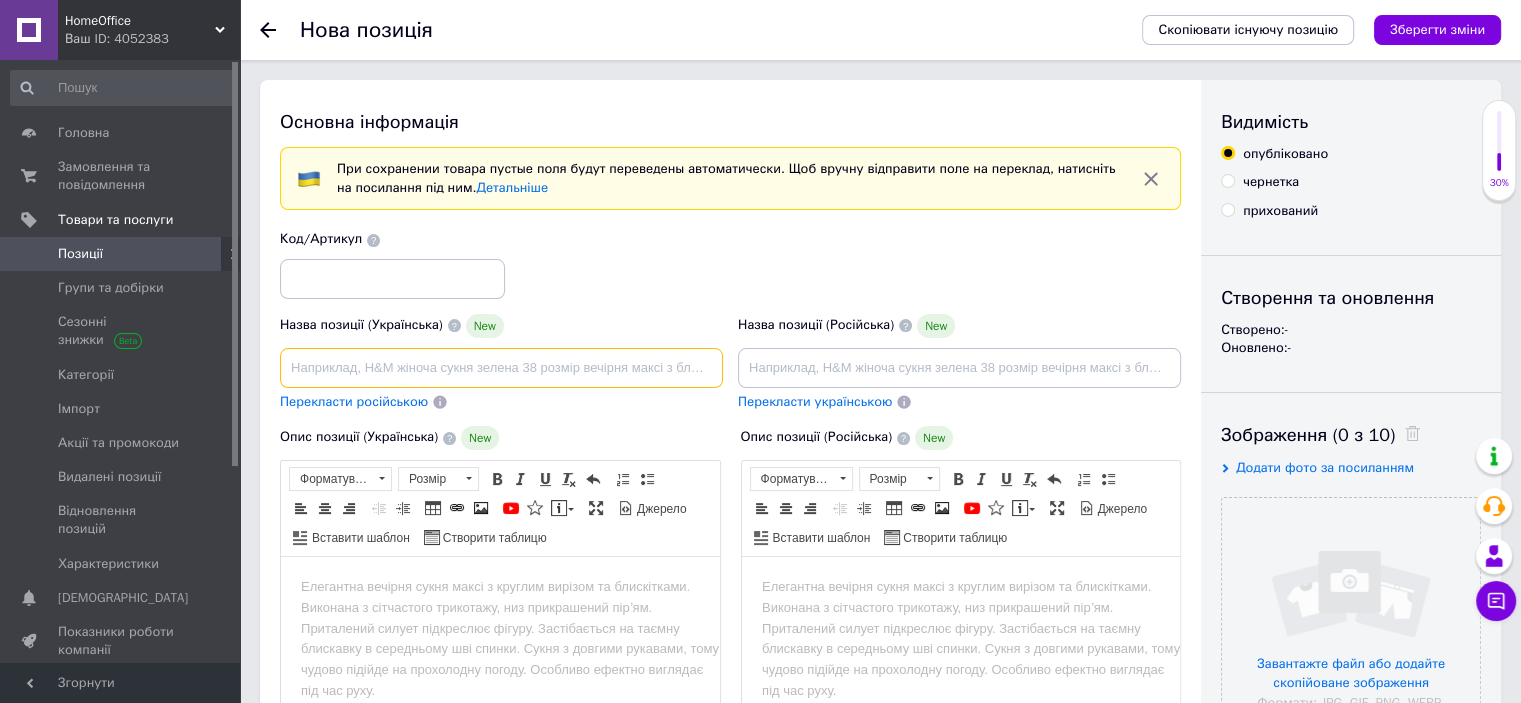 paste on "Блендер стаціонарний MAGIO МG-240,  1000Вт, 3 швид. реж., [PERSON_NAME] 1,5л.,  нержав. сталь" 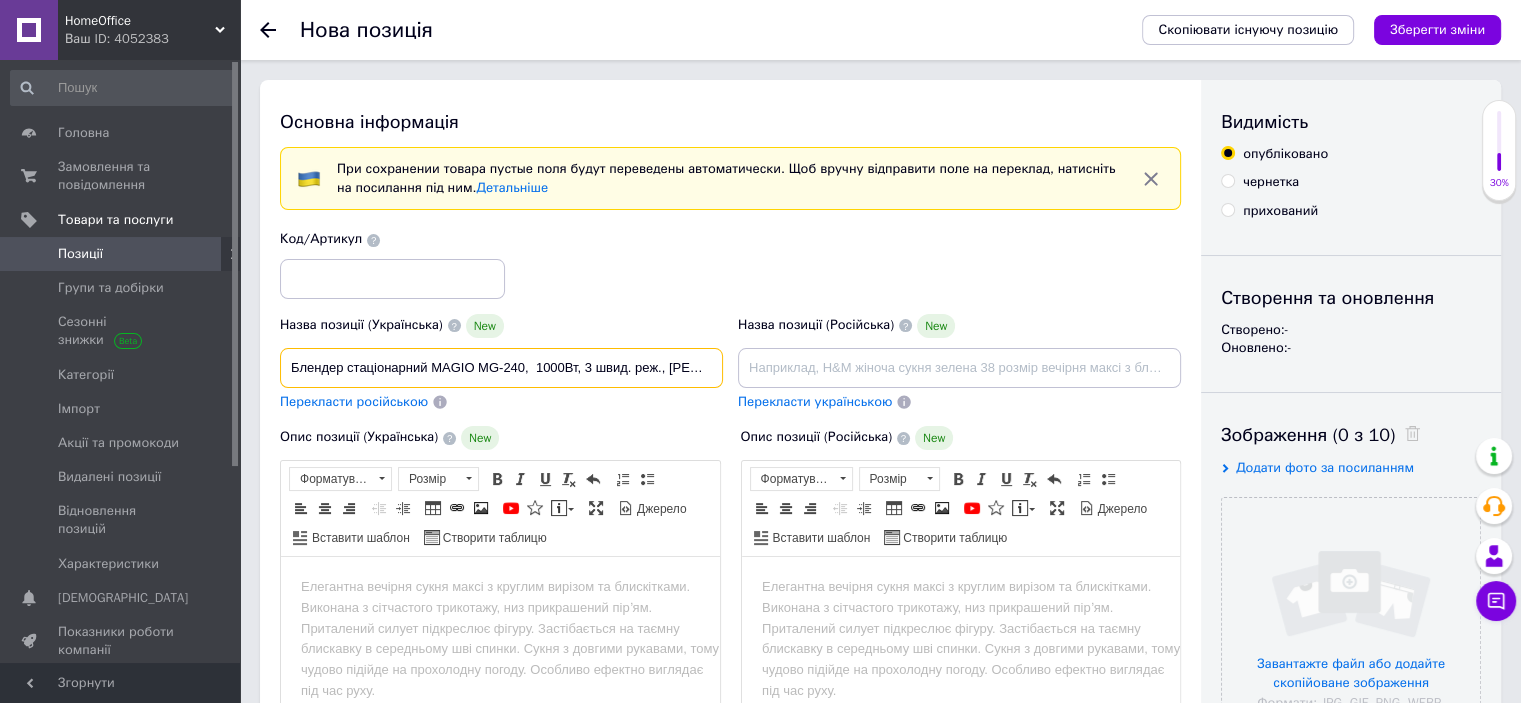 scroll, scrollTop: 0, scrollLeft: 167, axis: horizontal 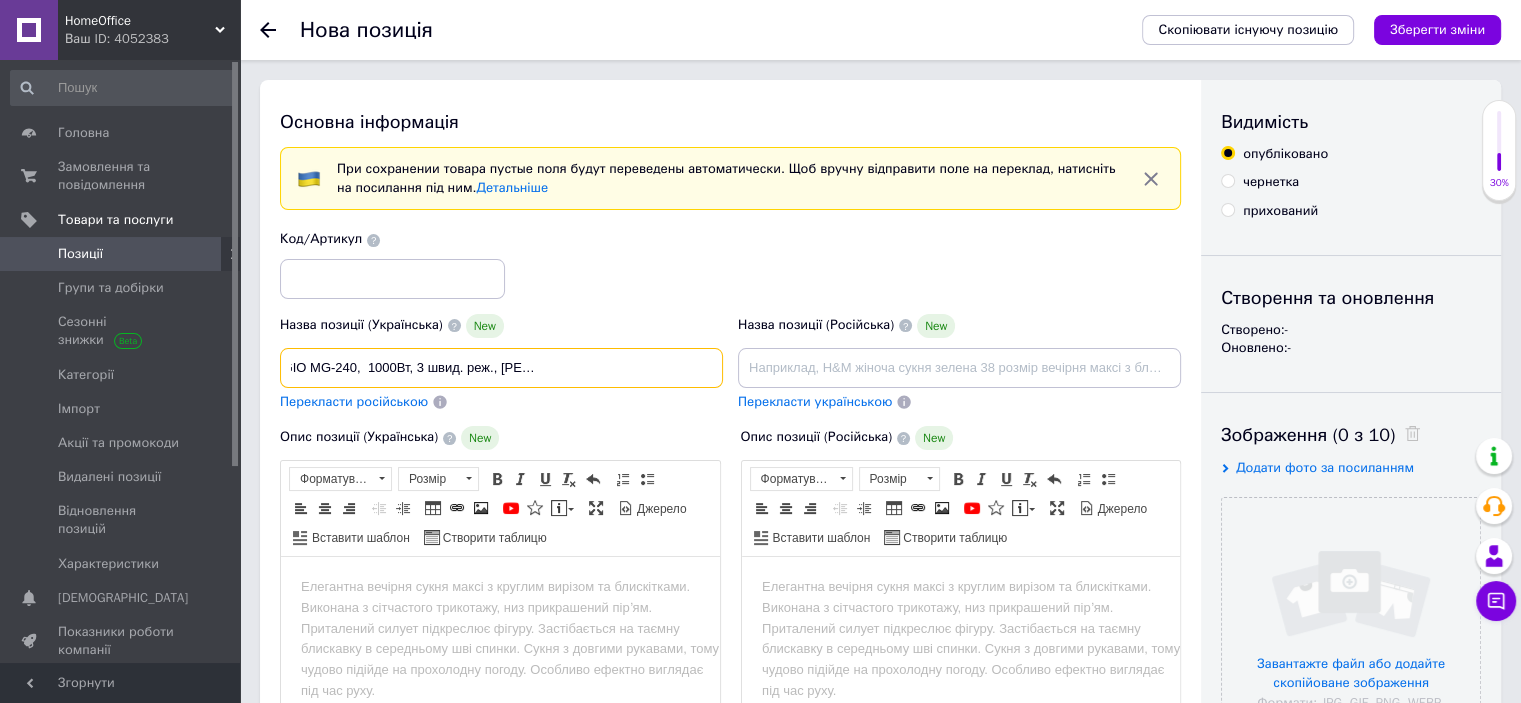 drag, startPoint x: 314, startPoint y: 363, endPoint x: 789, endPoint y: 369, distance: 475.0379 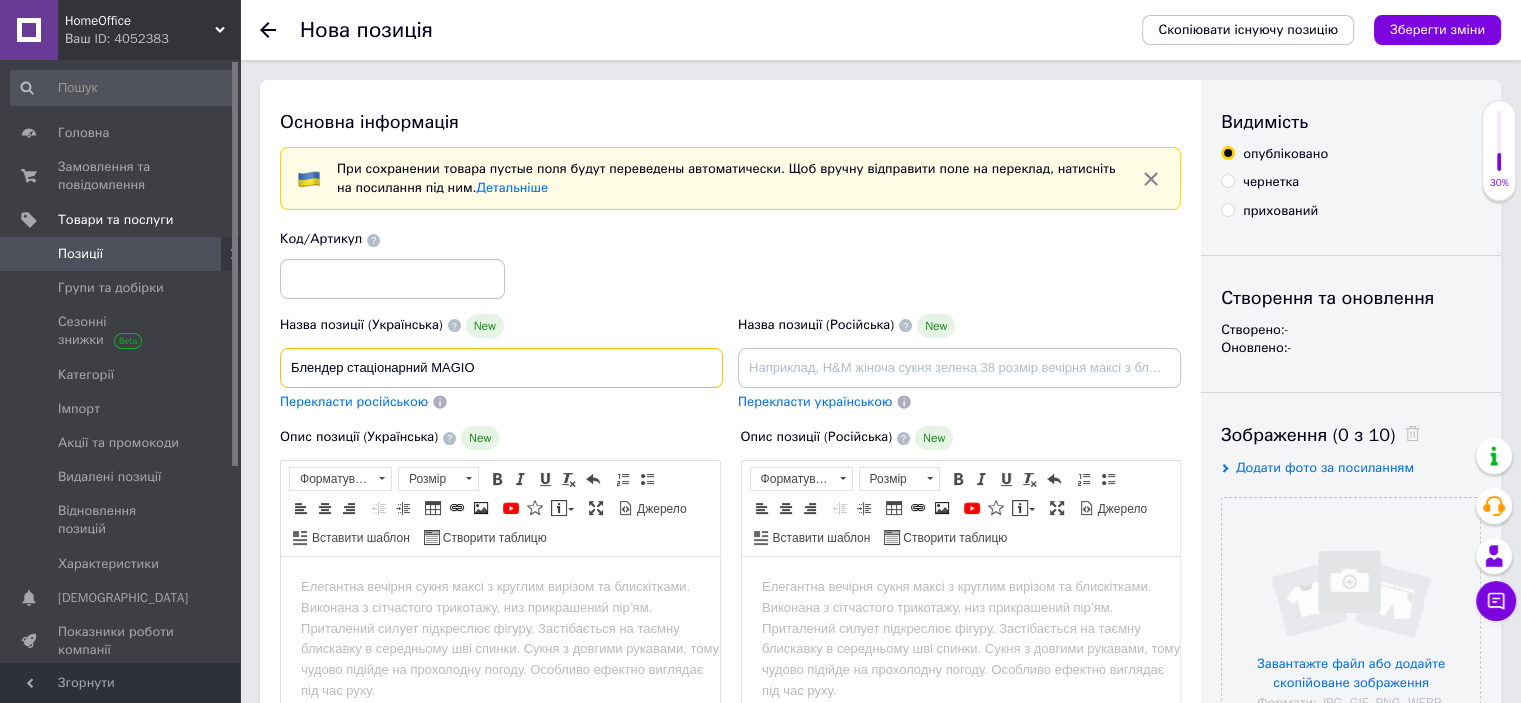 scroll, scrollTop: 0, scrollLeft: 0, axis: both 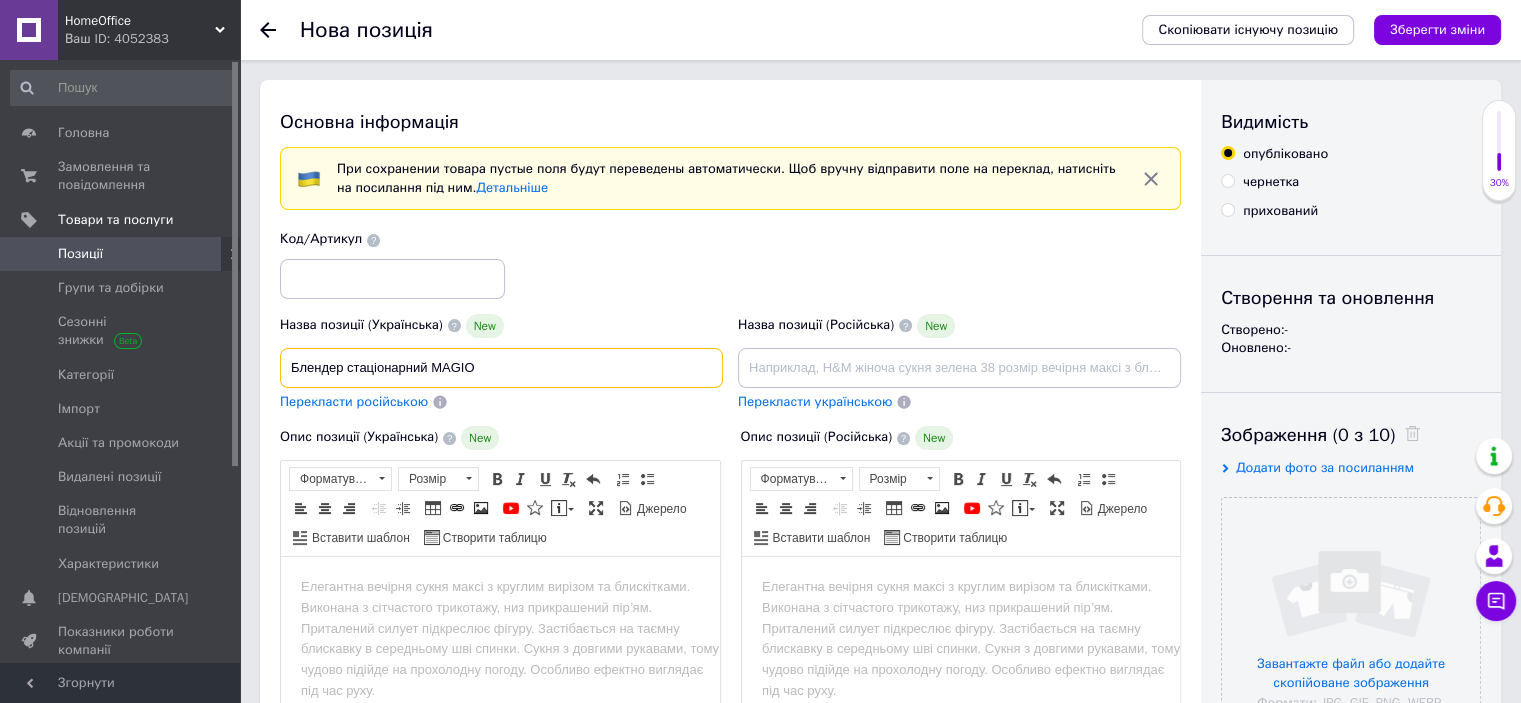 type on "Блендер стаціонарний MAGIO" 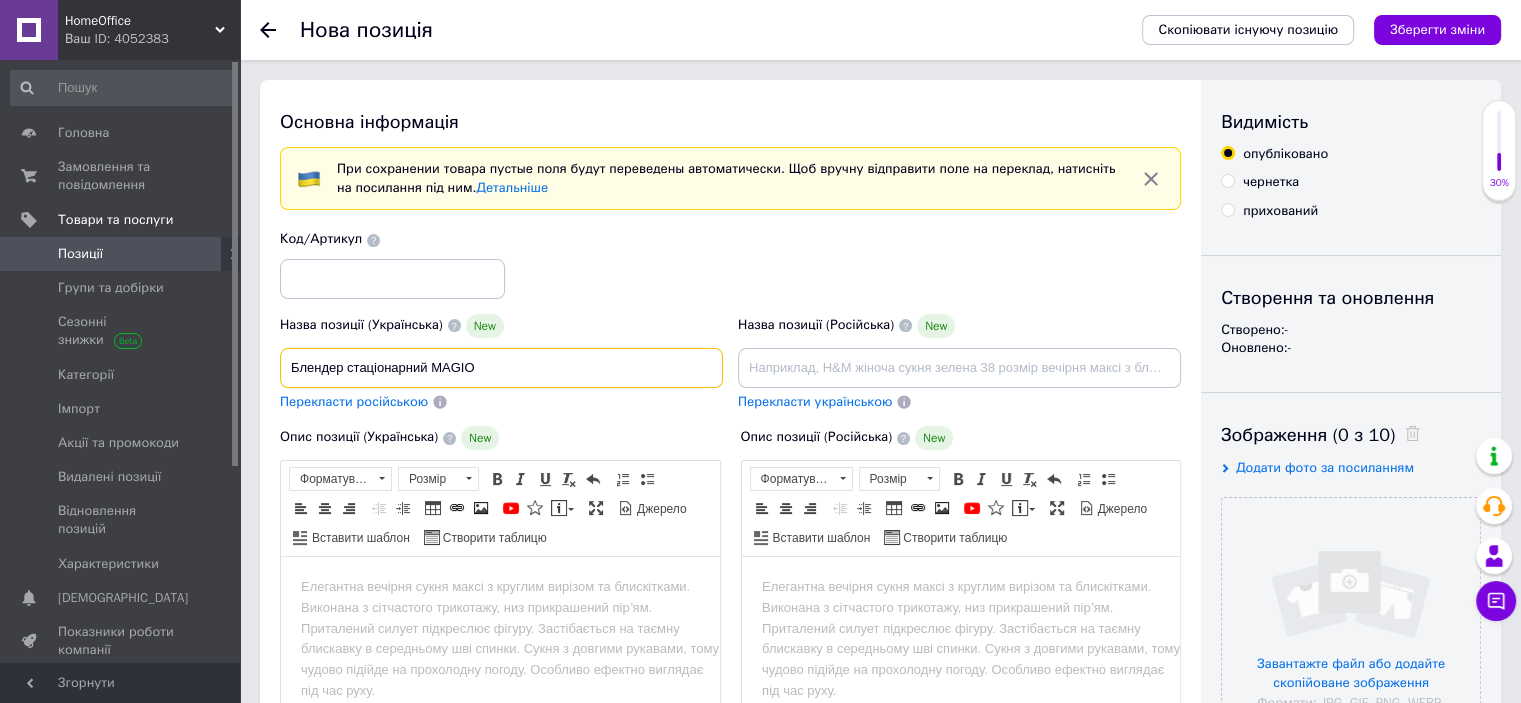 drag, startPoint x: 470, startPoint y: 367, endPoint x: 252, endPoint y: 367, distance: 218 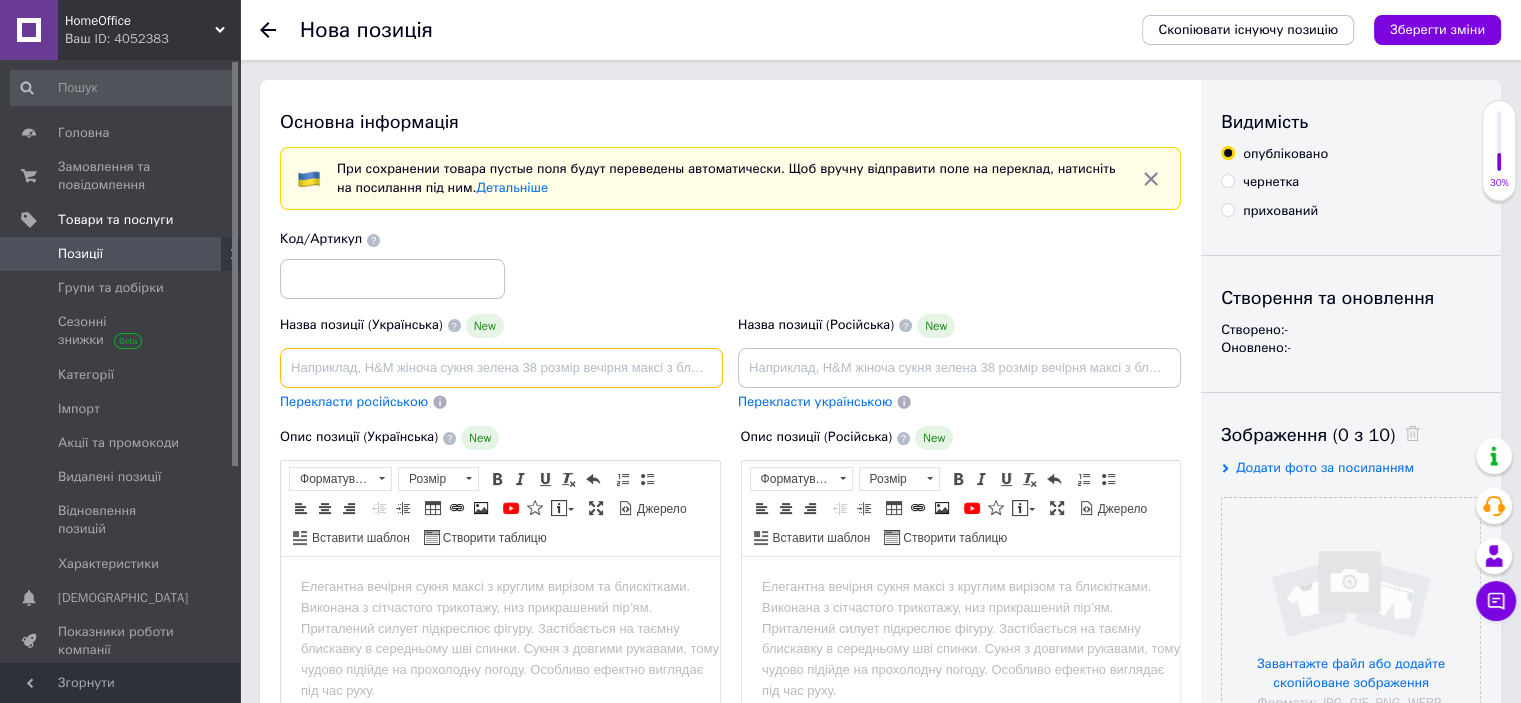 paste on "Блендер стаціонарний MAGIO МG-240,  1000Вт, 3 швид. реж., [PERSON_NAME] 1,5л.,  нержав. сталь" 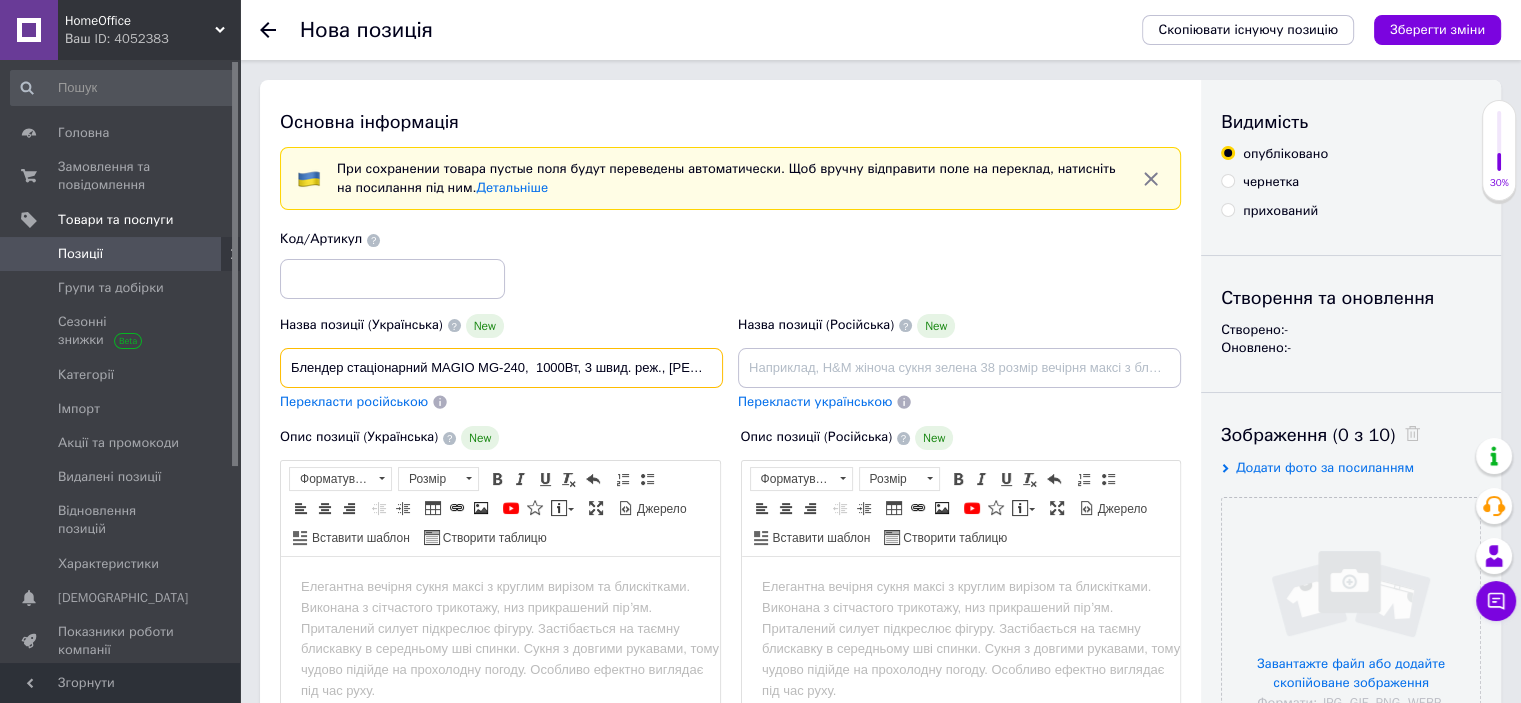 scroll, scrollTop: 0, scrollLeft: 167, axis: horizontal 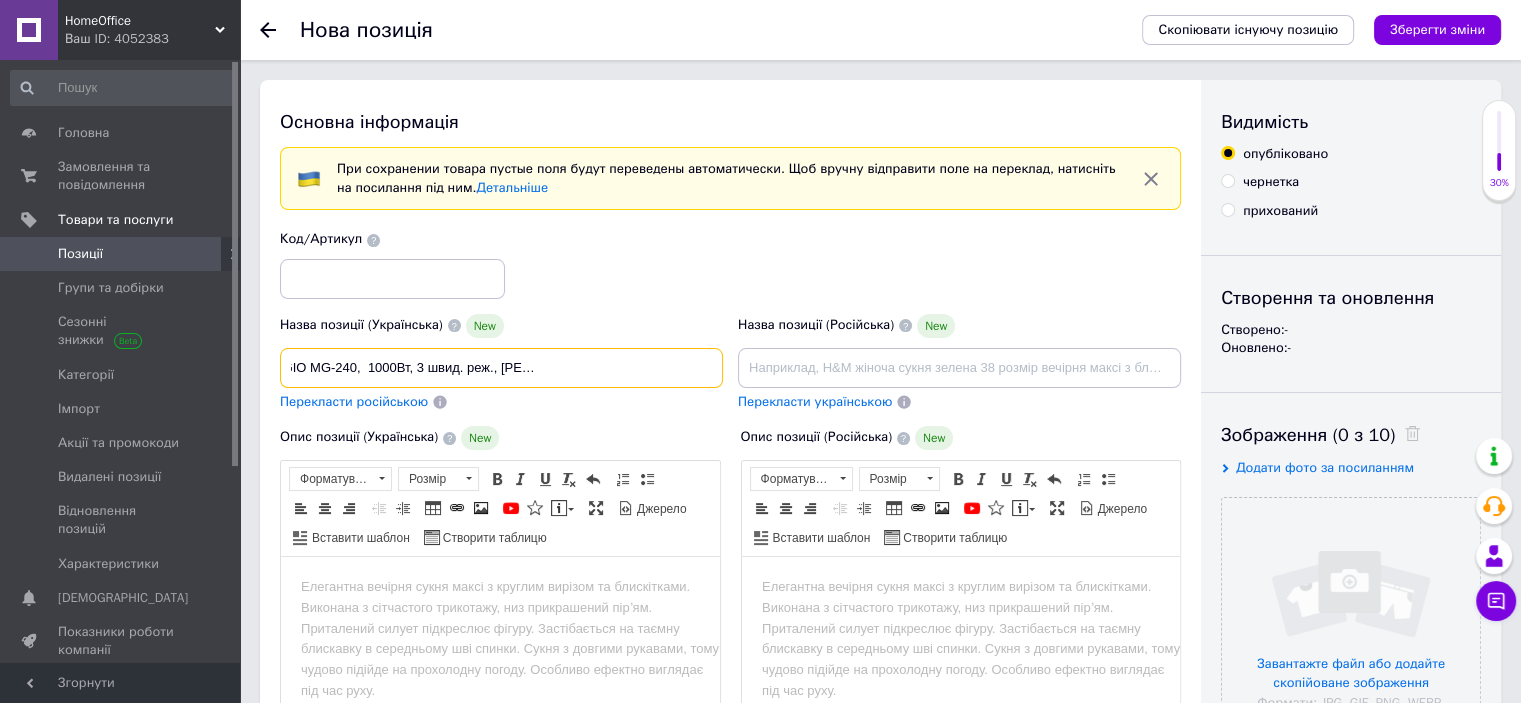 drag, startPoint x: 421, startPoint y: 363, endPoint x: 787, endPoint y: 380, distance: 366.3946 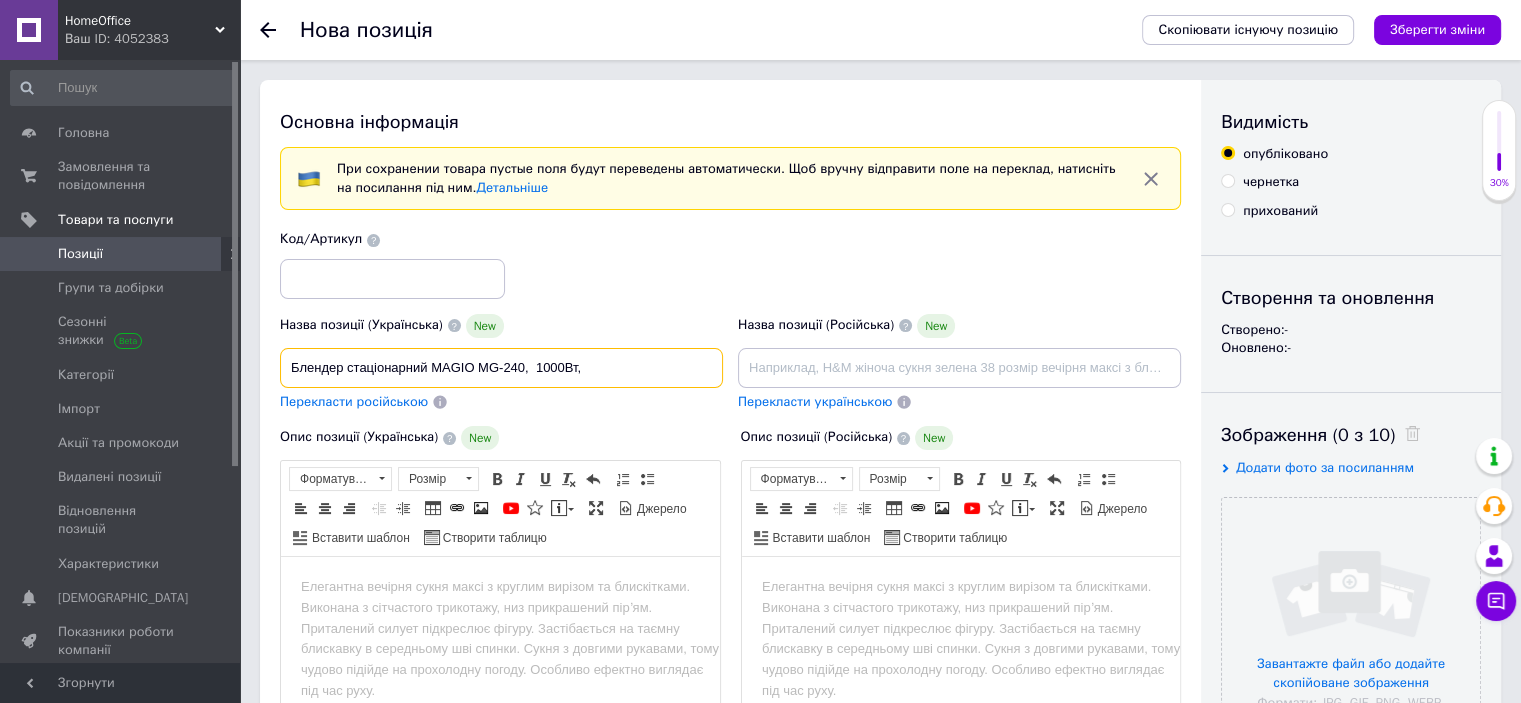 scroll, scrollTop: 0, scrollLeft: 0, axis: both 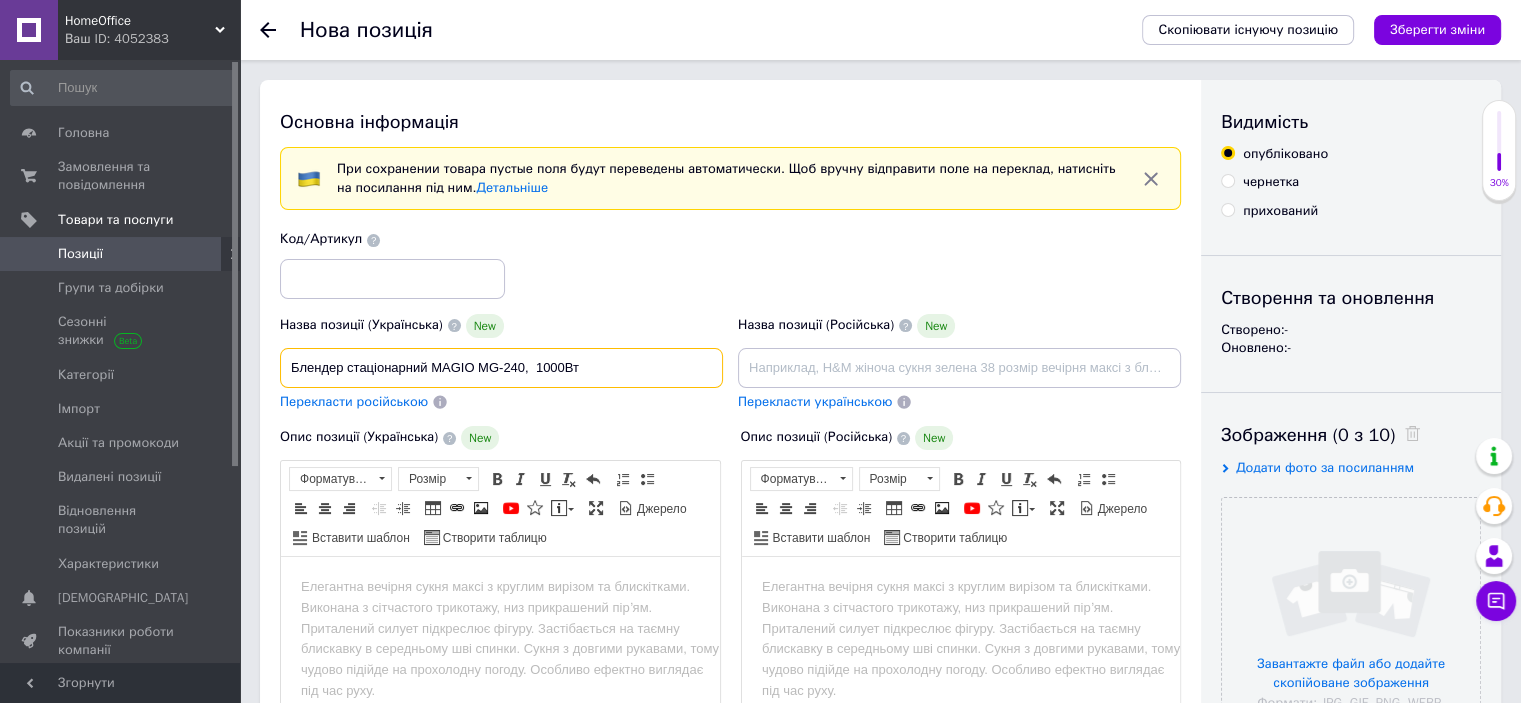 type on "Блендер стаціонарний MAGIO МG-240,  1000Вт" 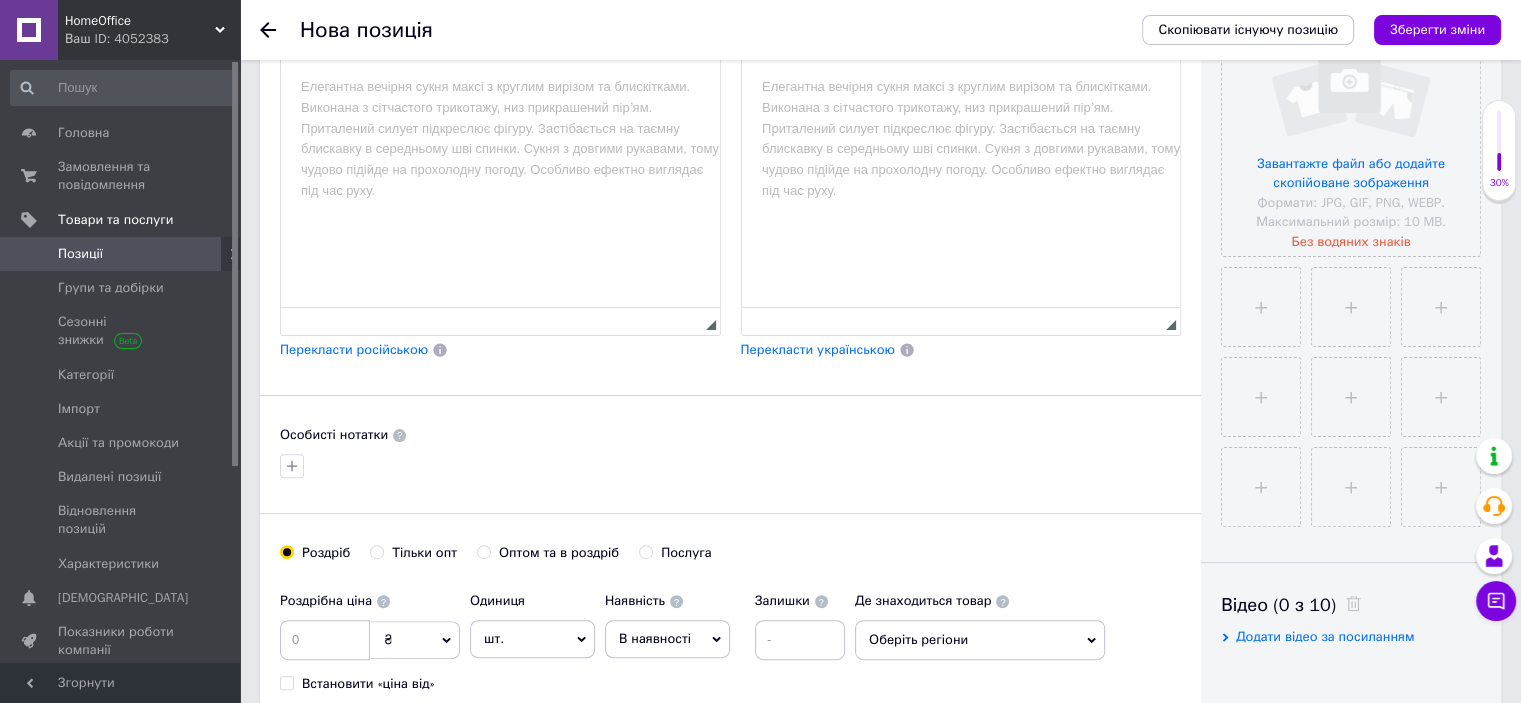 scroll, scrollTop: 200, scrollLeft: 0, axis: vertical 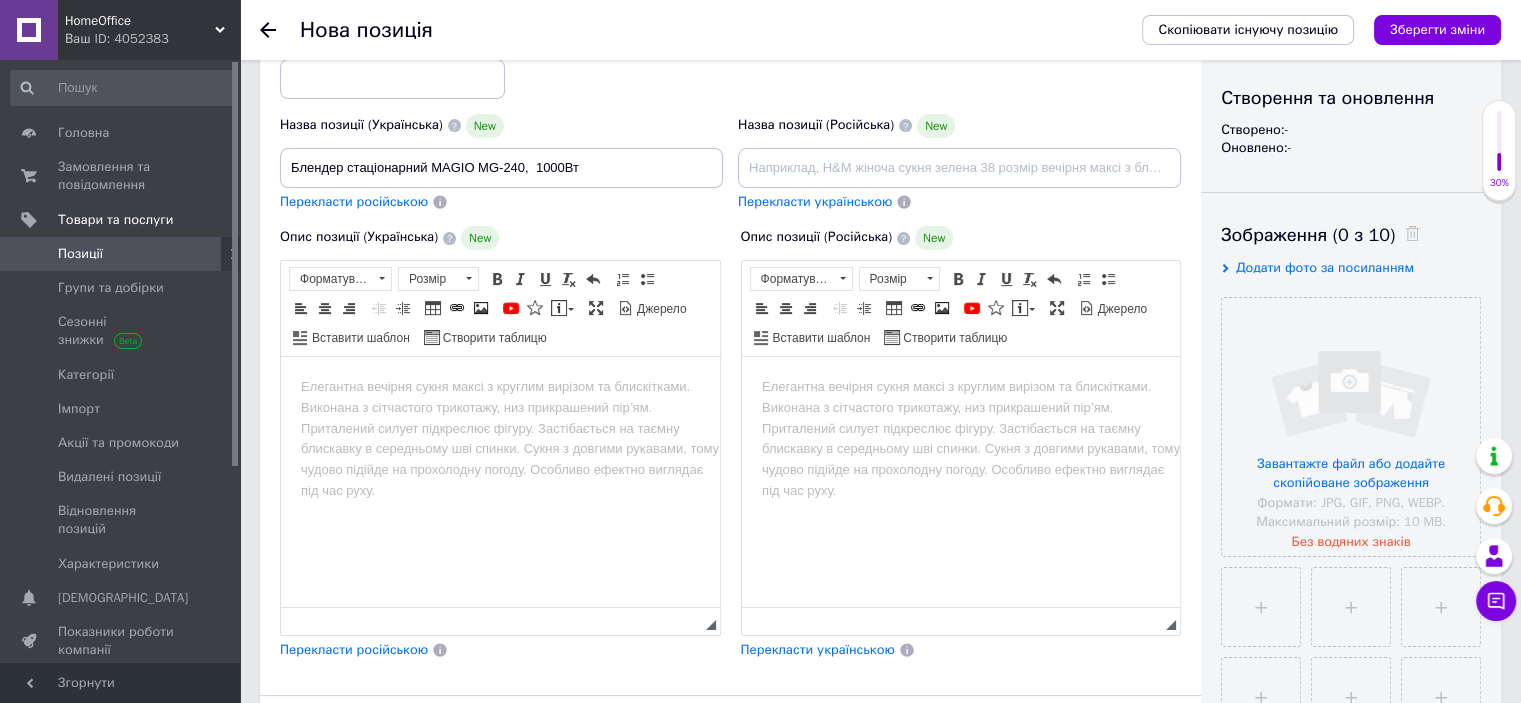 click at bounding box center [500, 387] 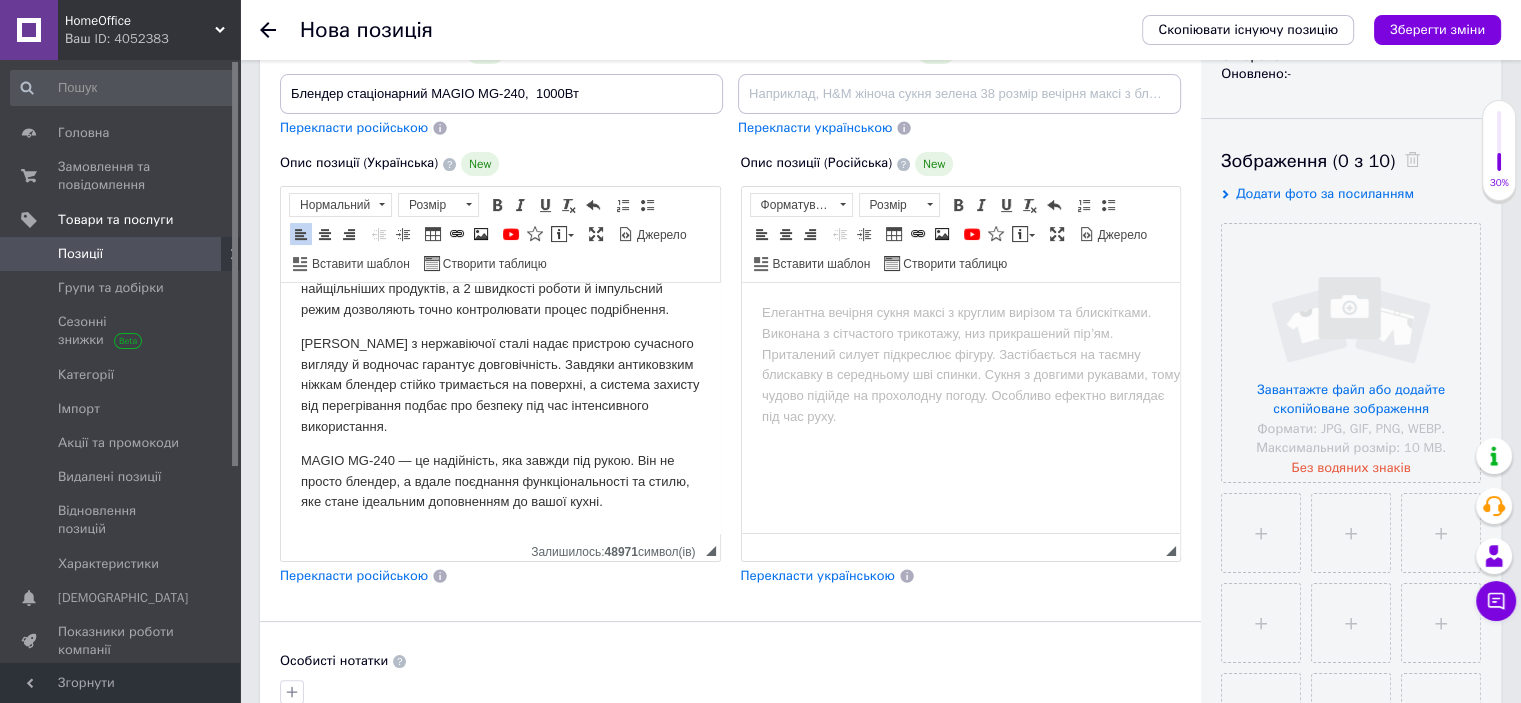 scroll, scrollTop: 400, scrollLeft: 0, axis: vertical 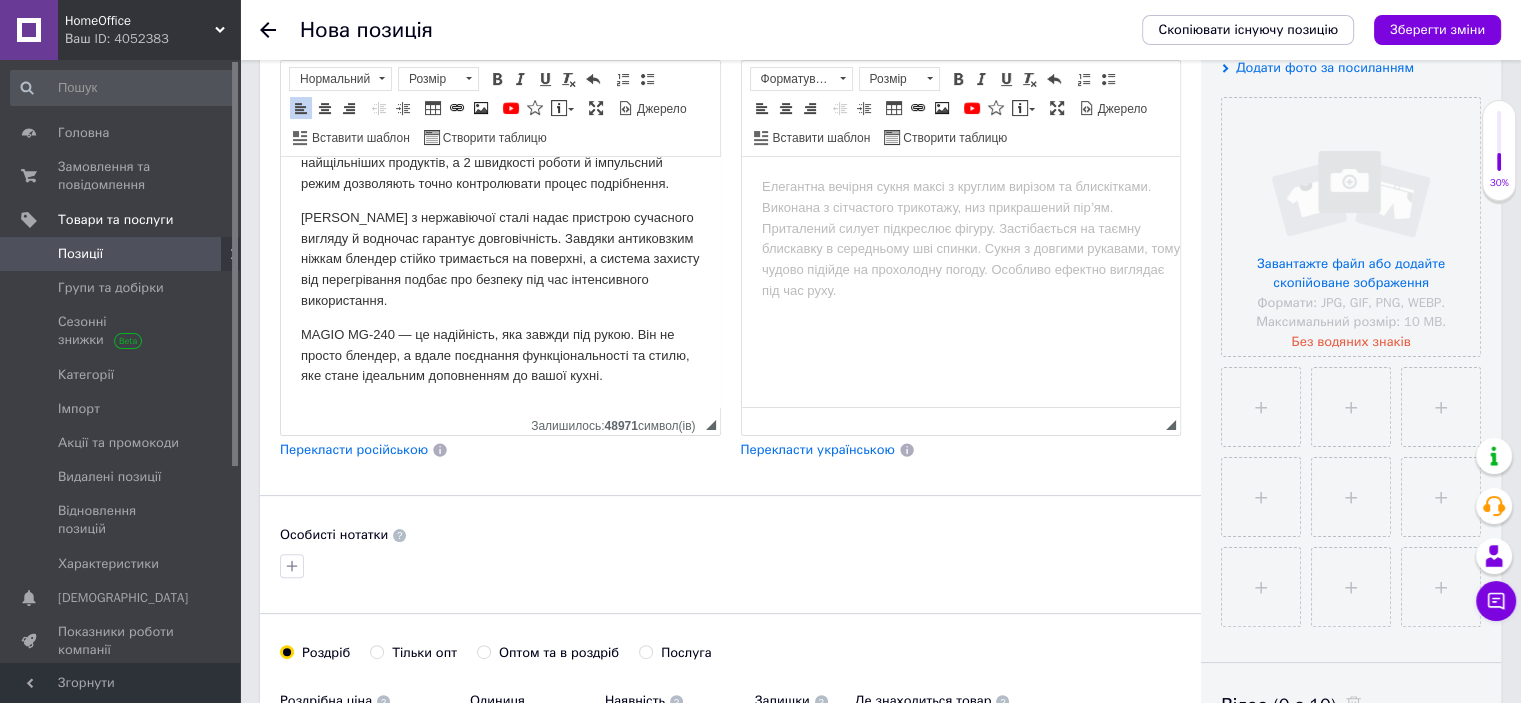 click on "Перекласти українською" at bounding box center (818, 449) 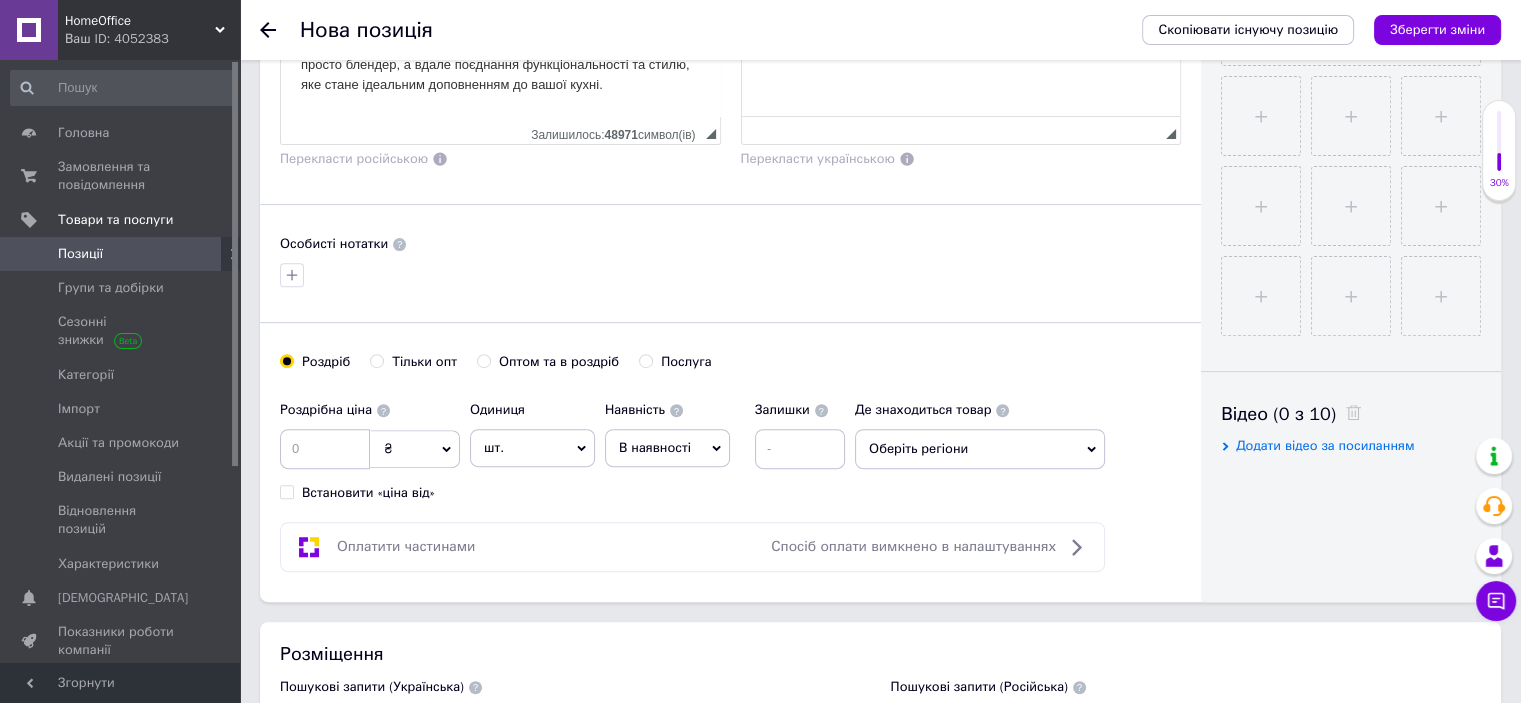 scroll, scrollTop: 800, scrollLeft: 0, axis: vertical 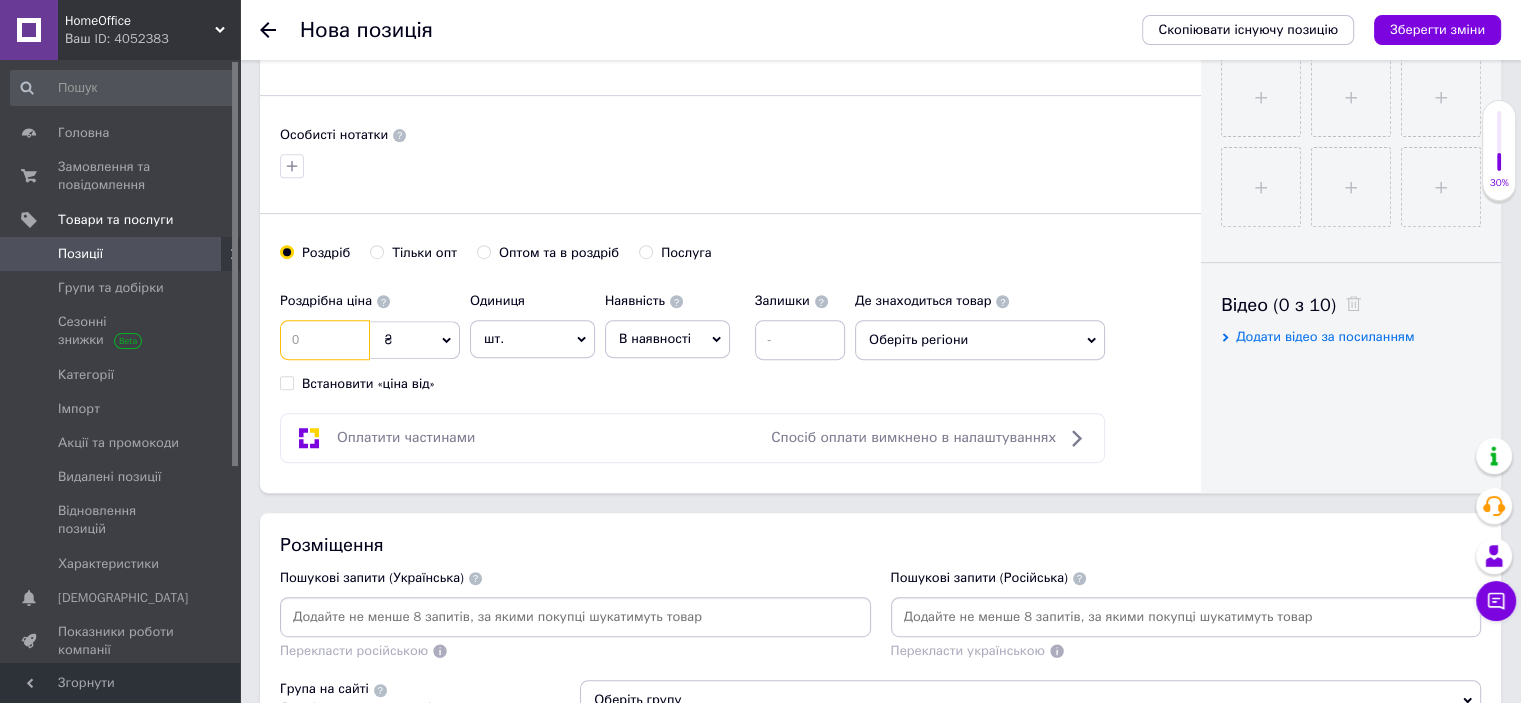click at bounding box center (325, 340) 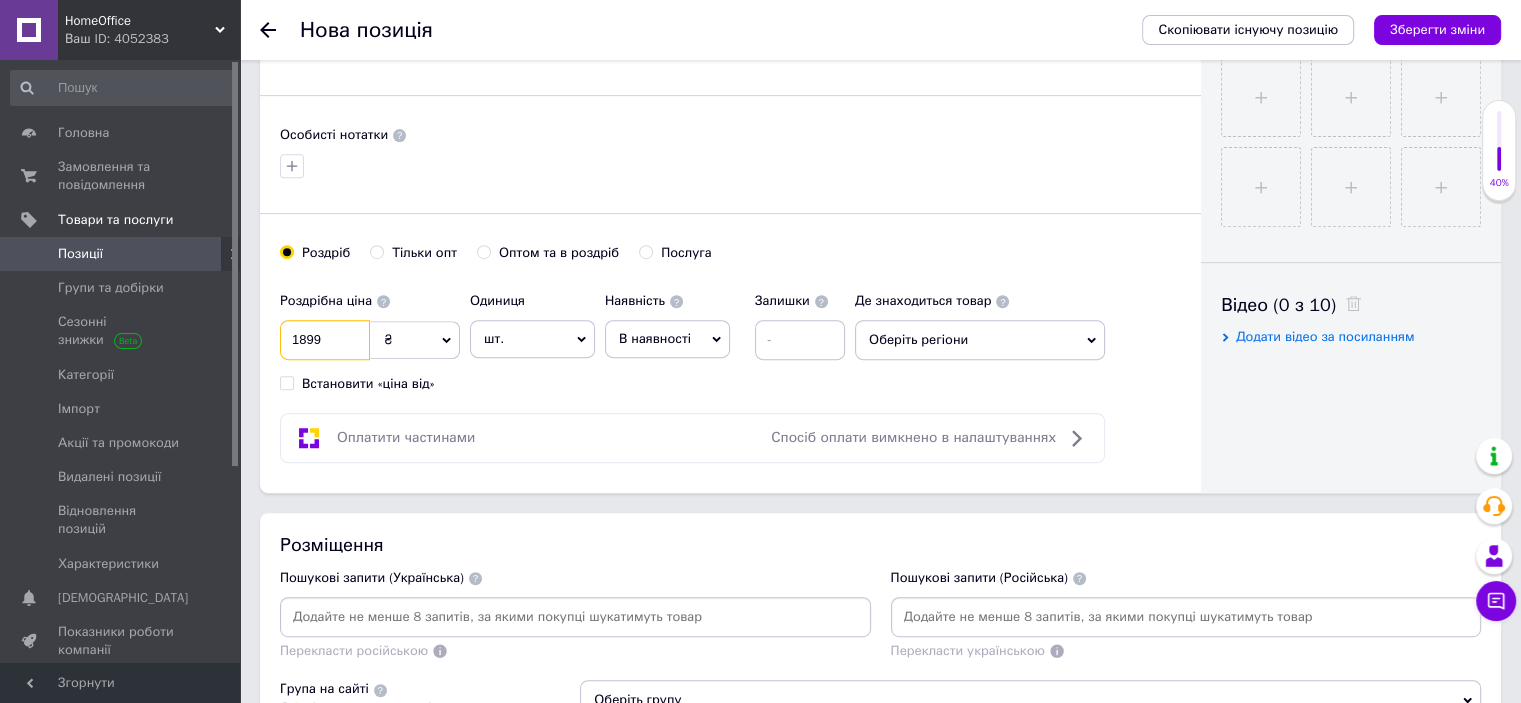 type on "1899" 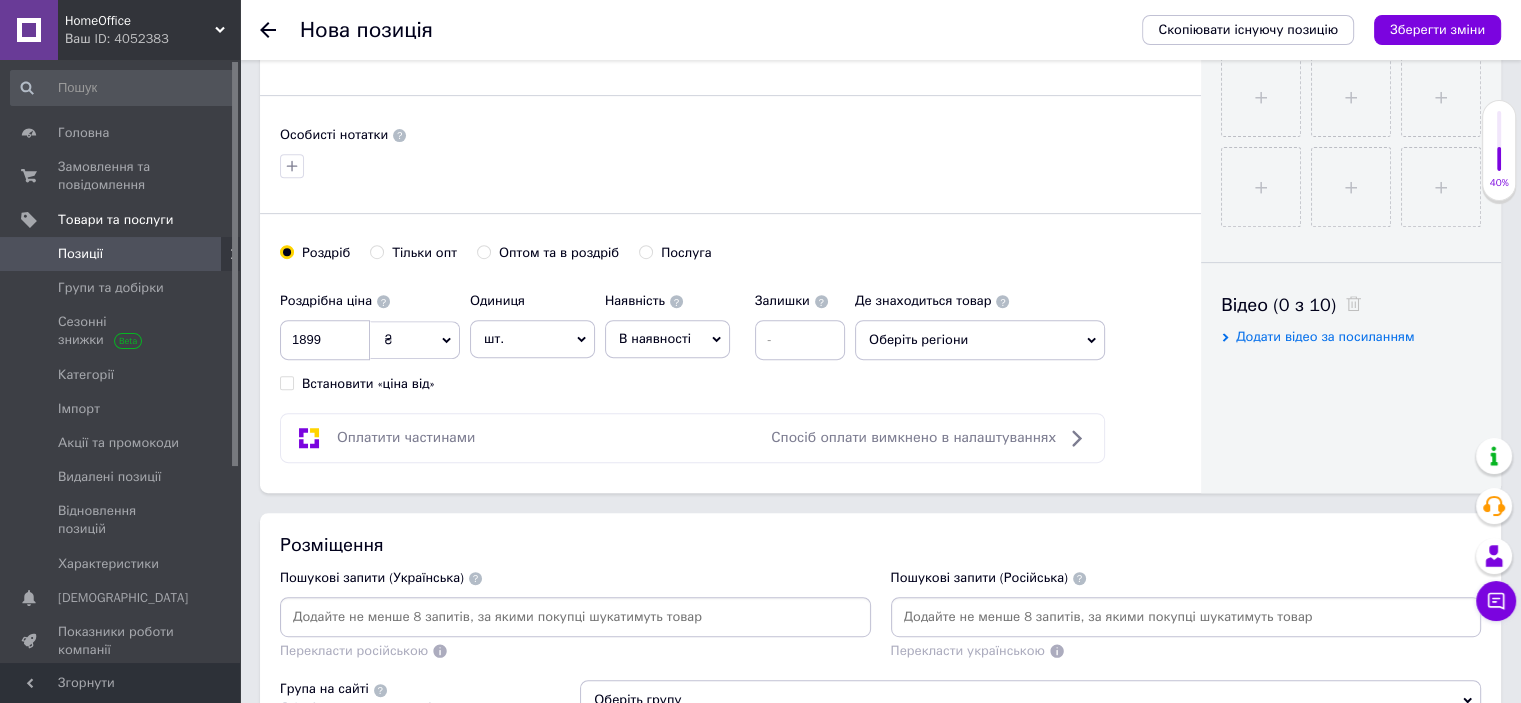 click on "В наявності" at bounding box center [655, 338] 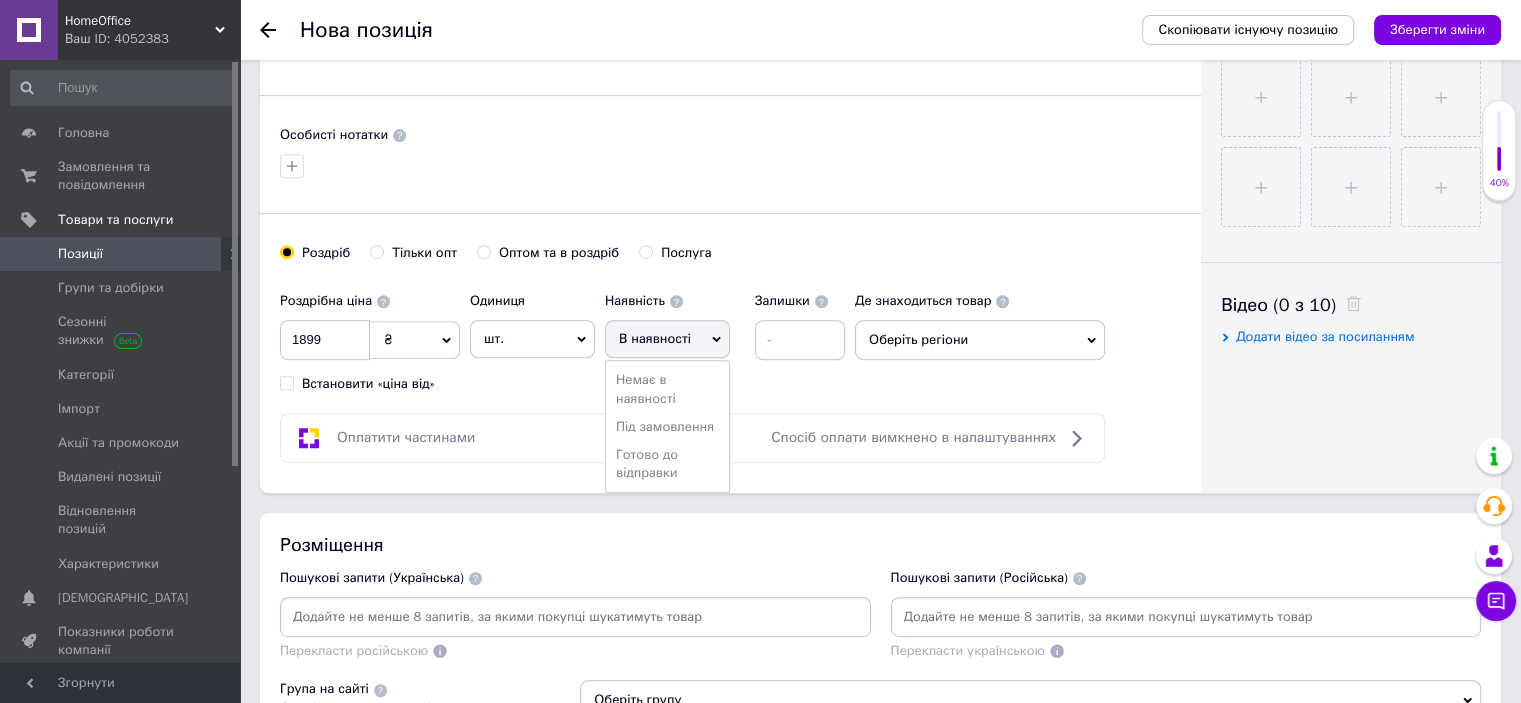 click on "В наявності" at bounding box center [667, 339] 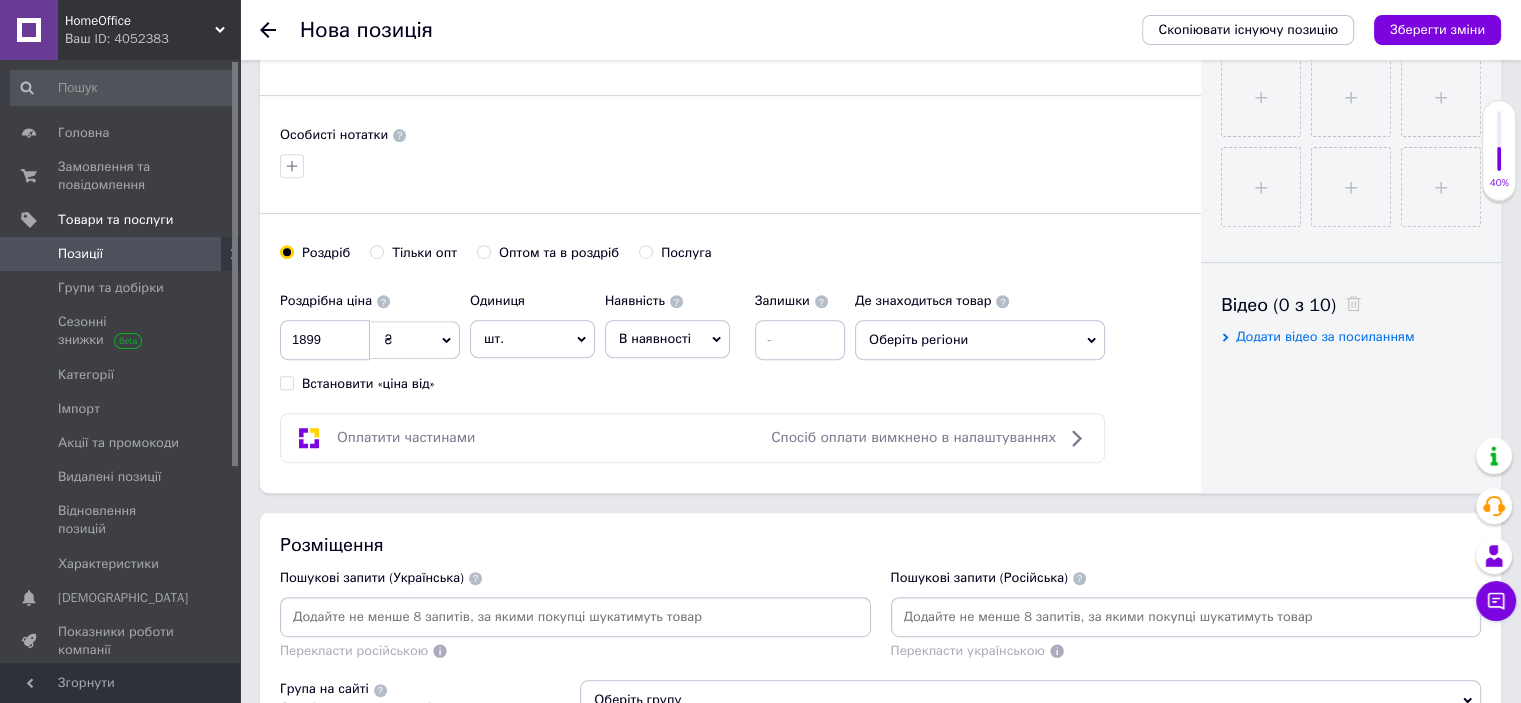click on "В наявності" at bounding box center (667, 339) 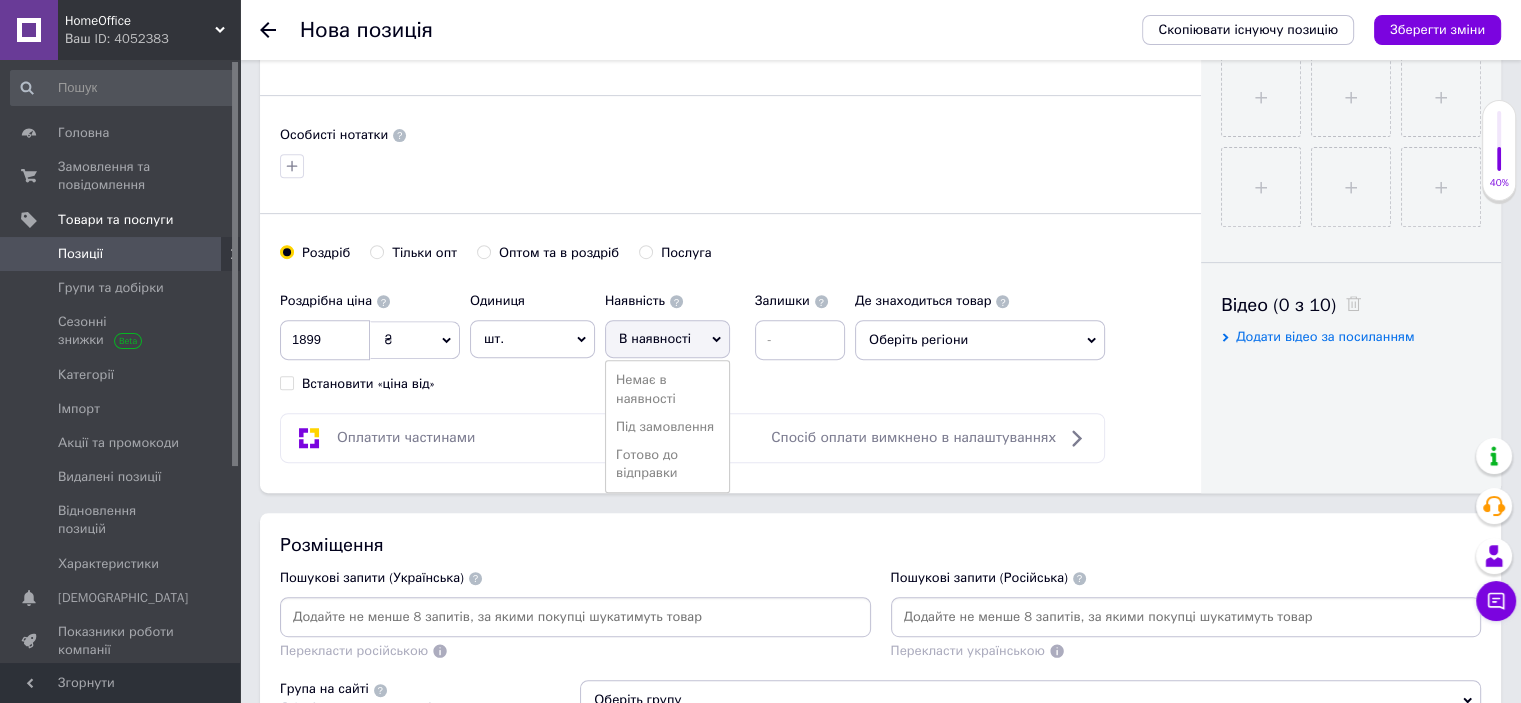 click on "В наявності" at bounding box center [655, 338] 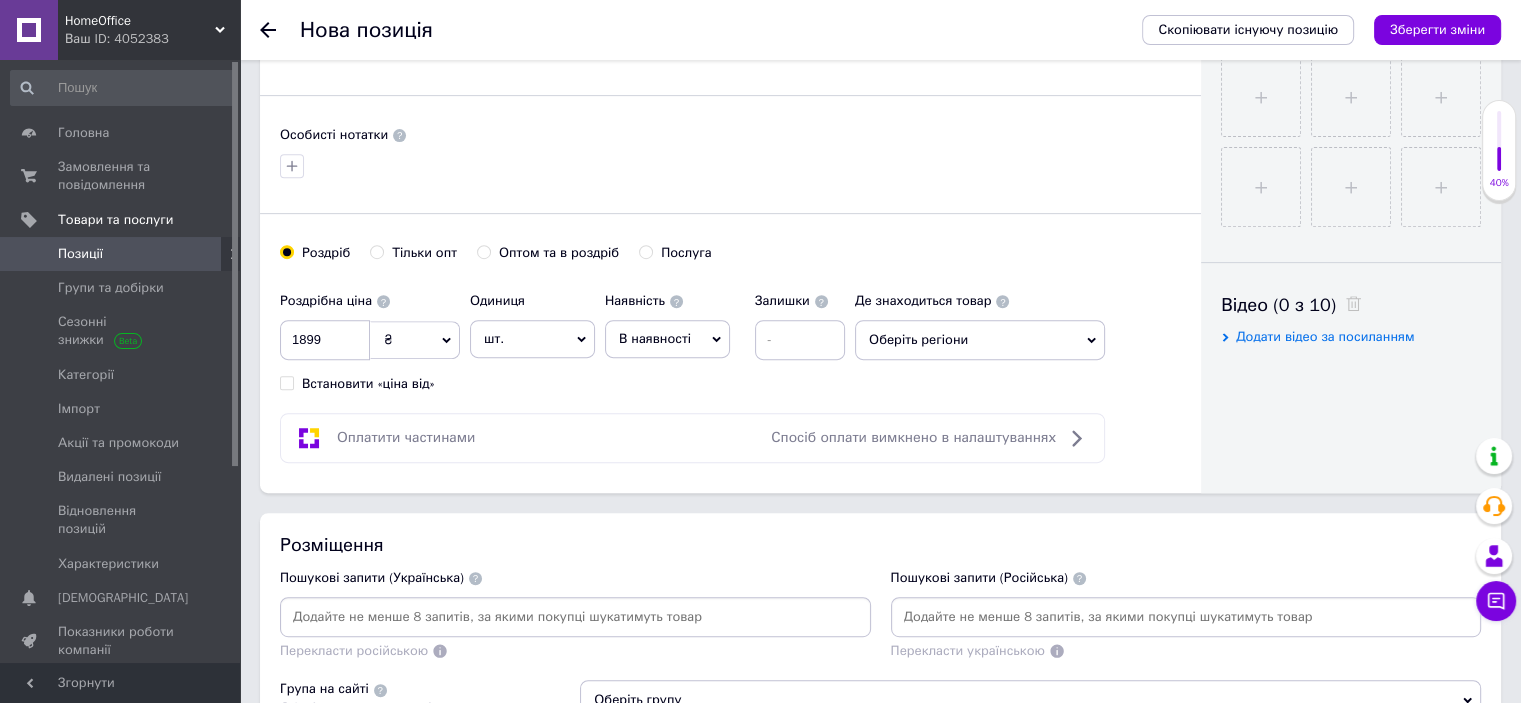 click on "Оберіть регіони" at bounding box center [980, 340] 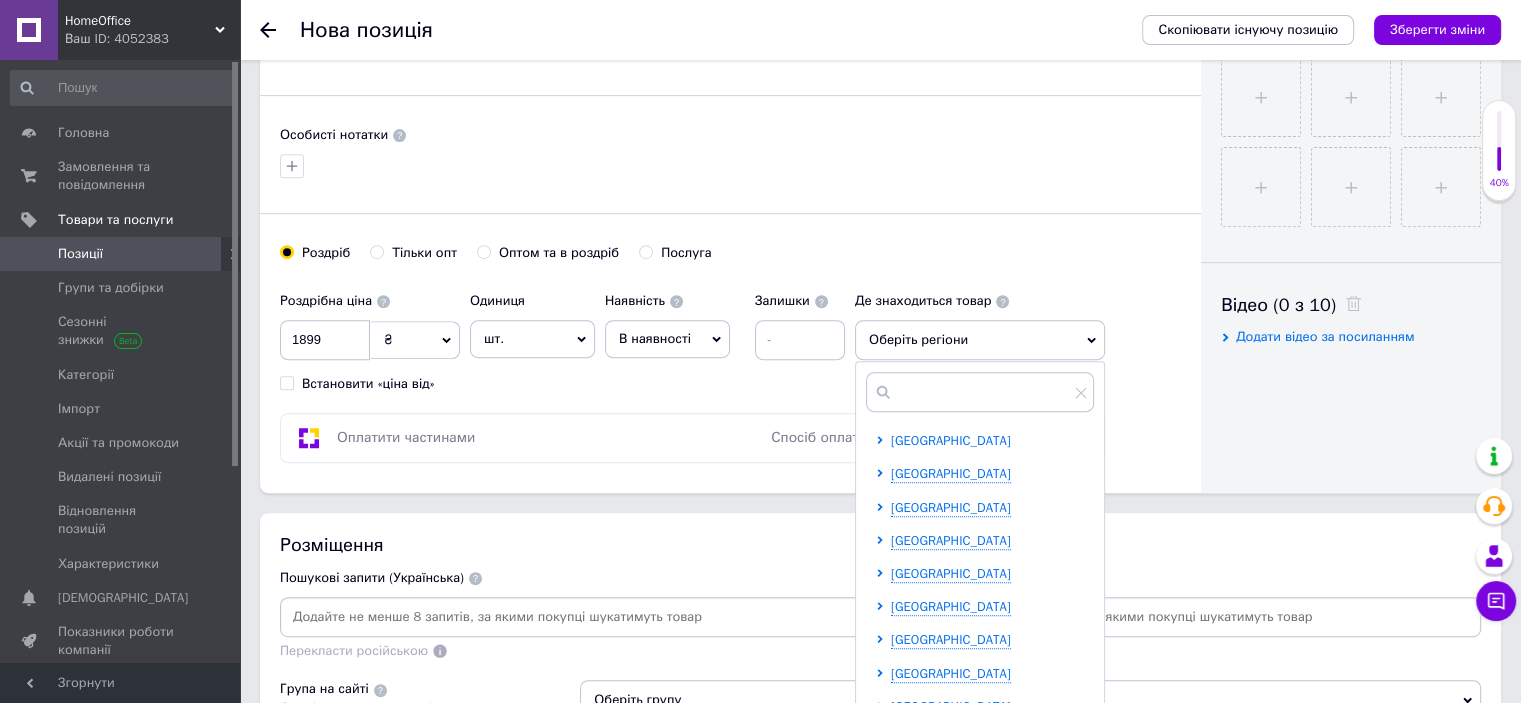 click on "[GEOGRAPHIC_DATA]" at bounding box center (951, 440) 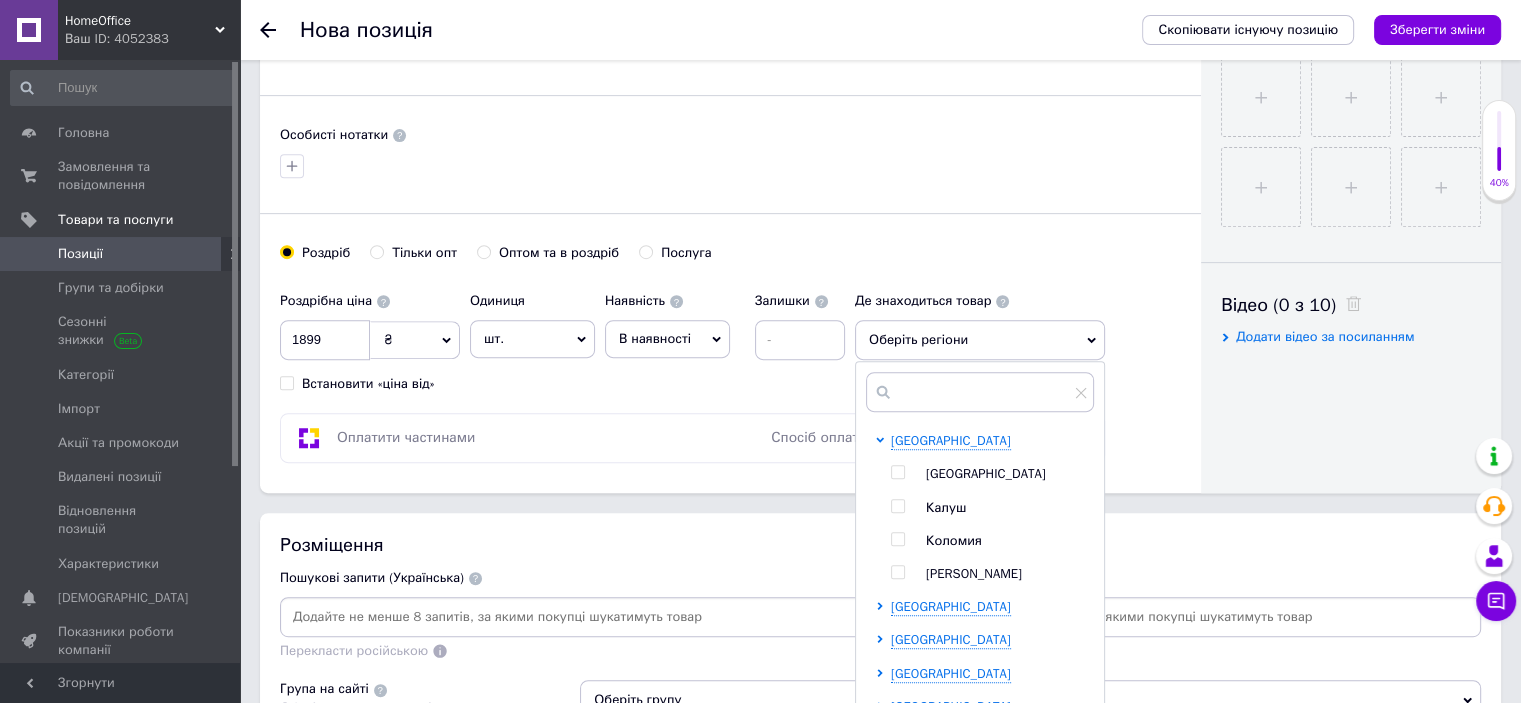 click at bounding box center (897, 472) 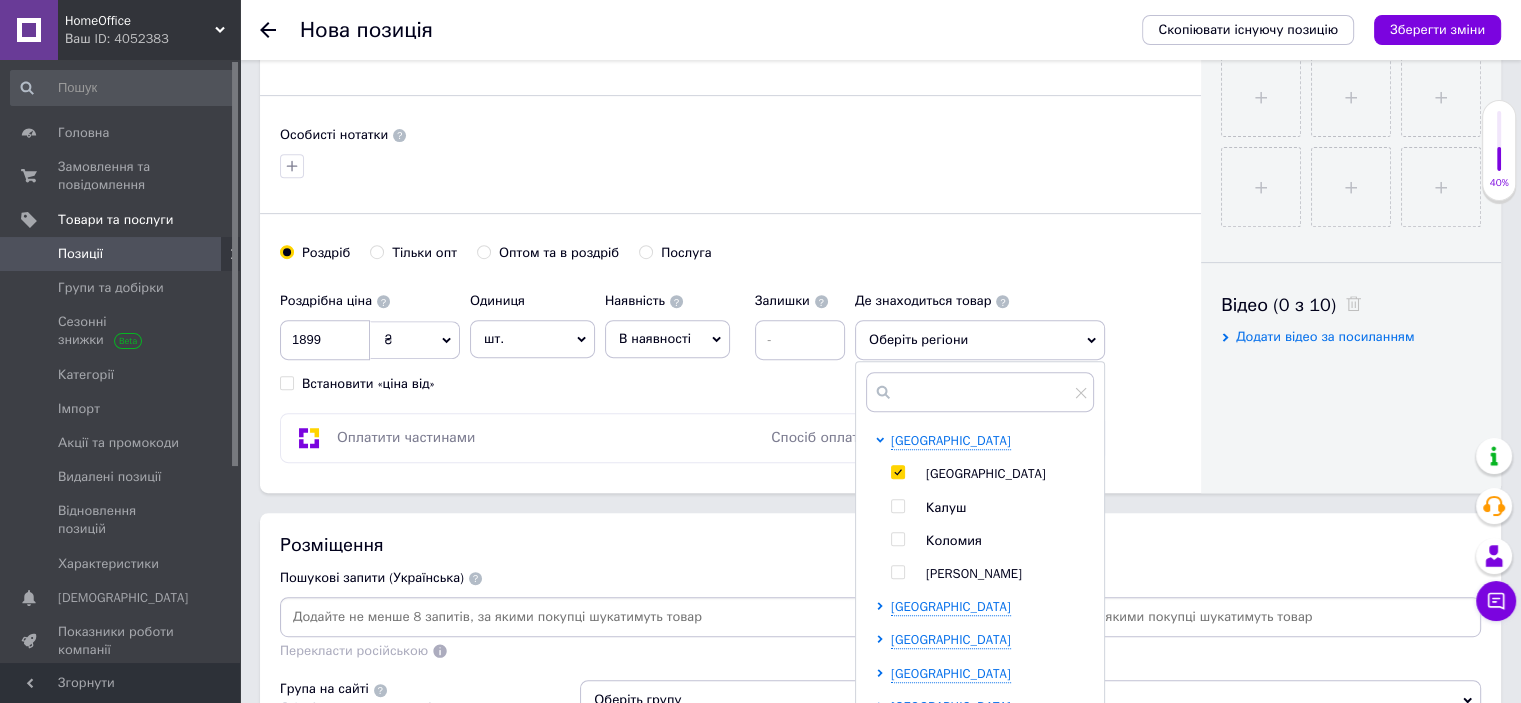 checkbox on "true" 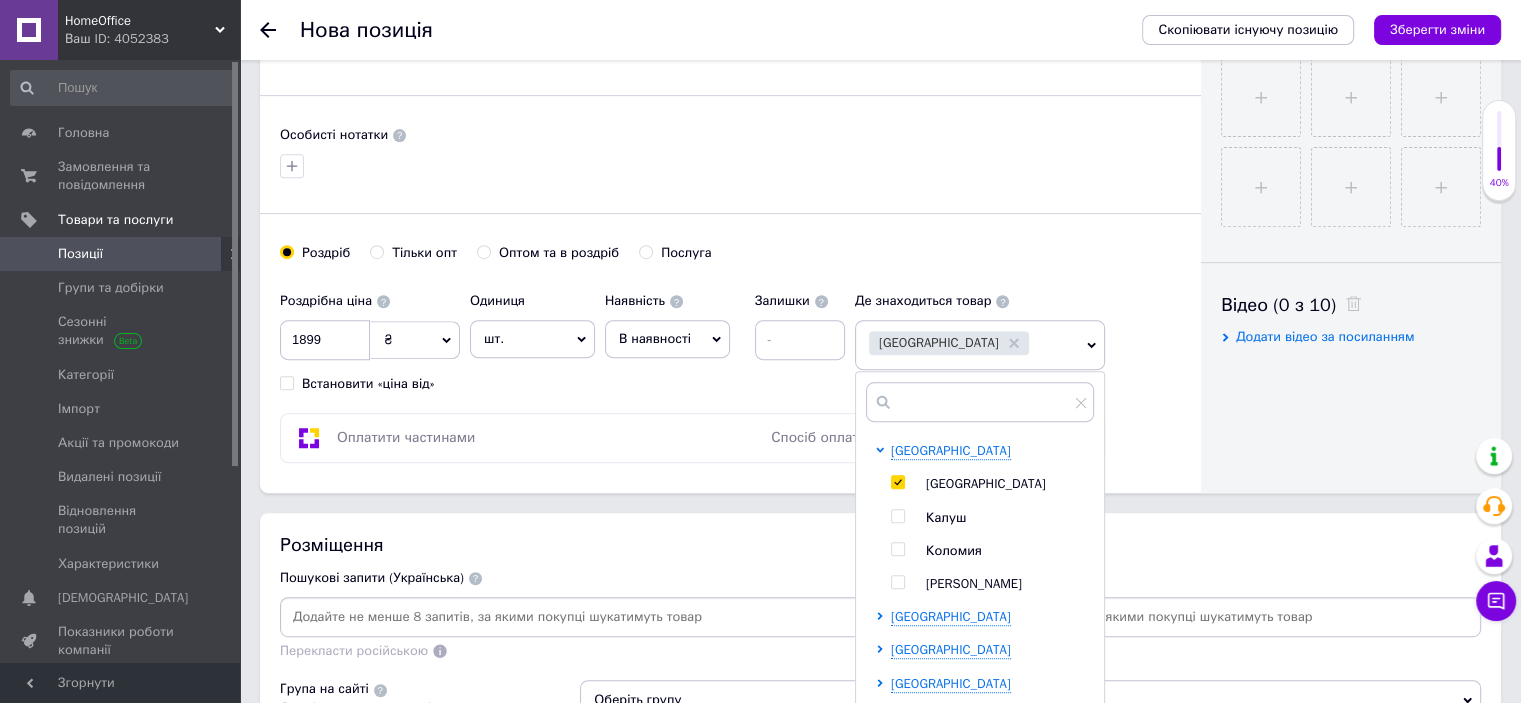 click on "[PERSON_NAME] опт Оптом та в роздріб Послуга" at bounding box center (730, 263) 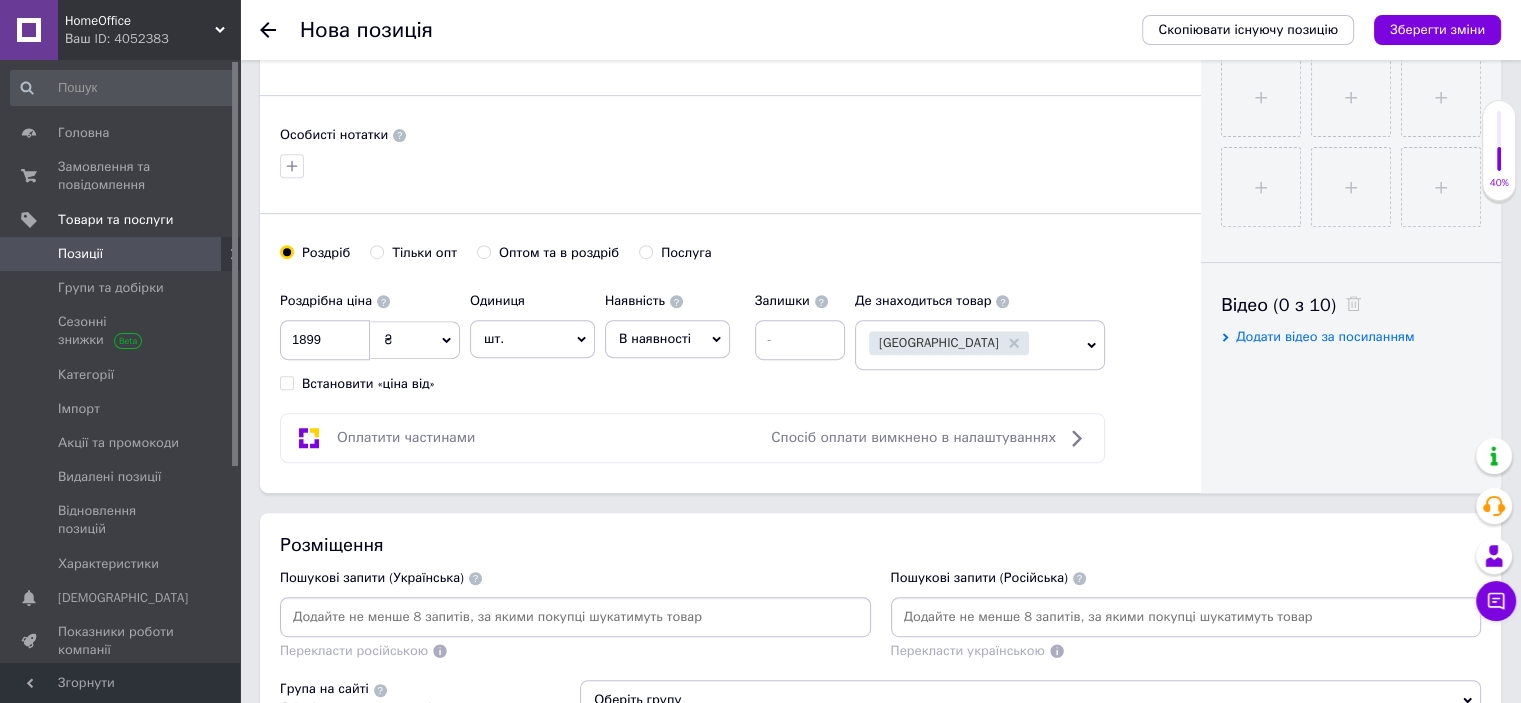 click at bounding box center (730, 166) 